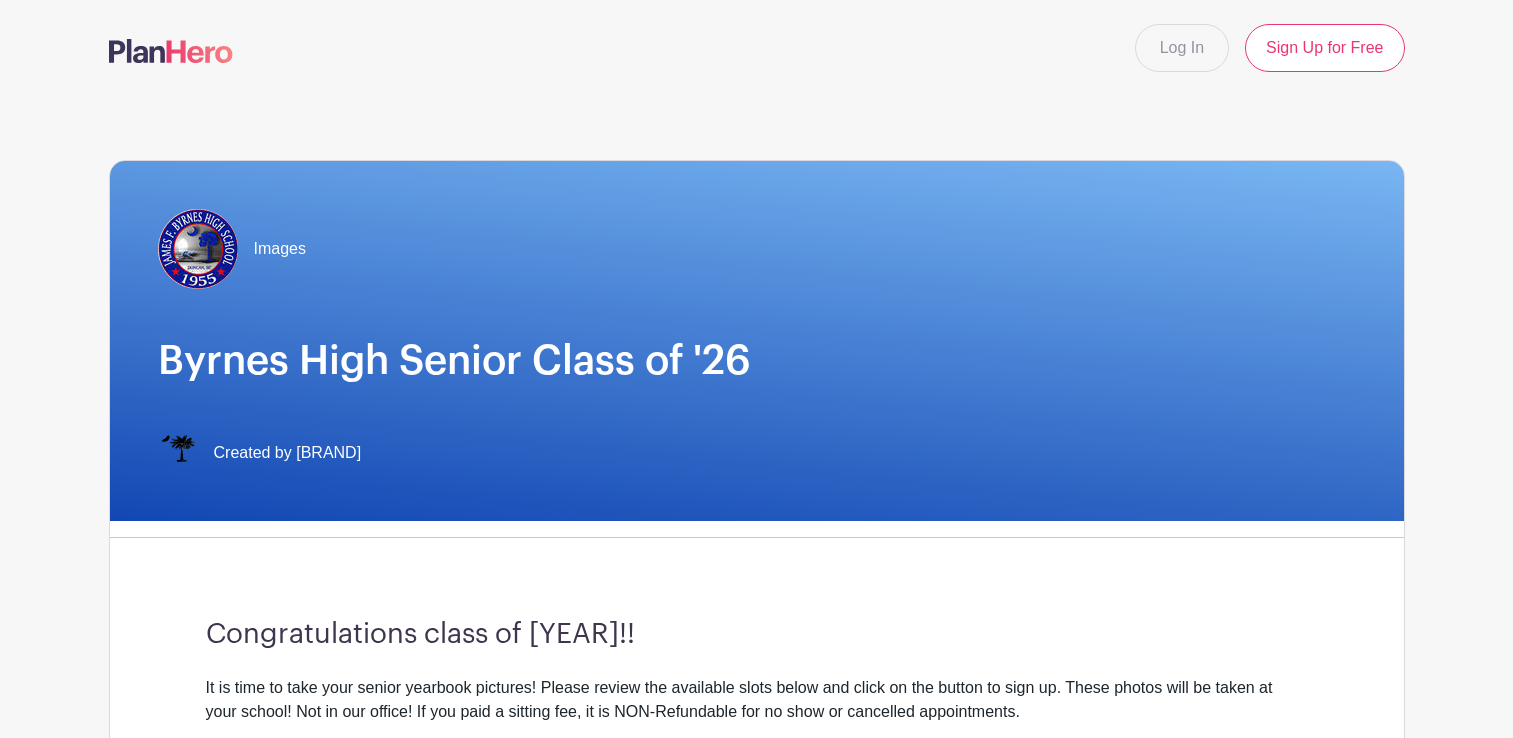 scroll, scrollTop: 483, scrollLeft: 0, axis: vertical 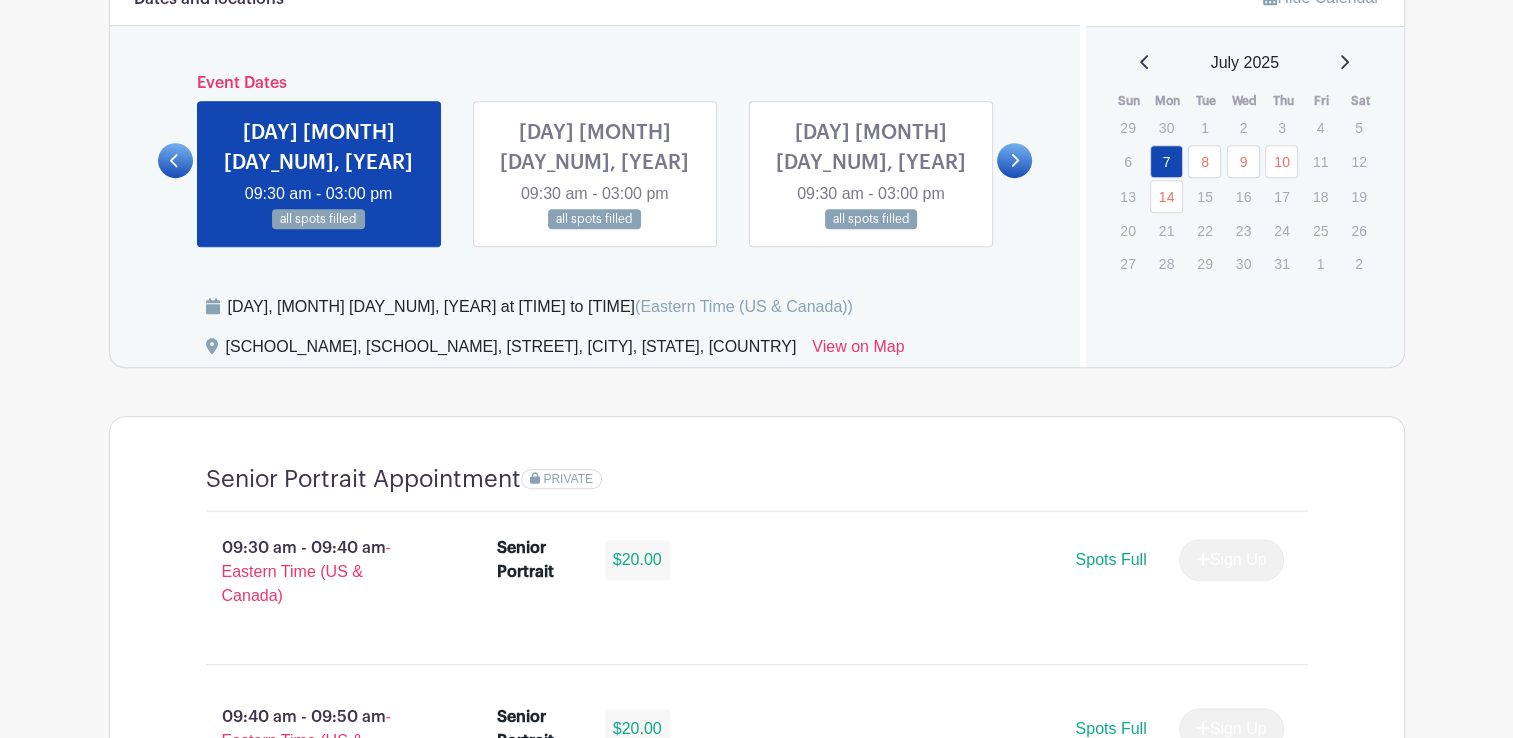 click at bounding box center (871, 230) 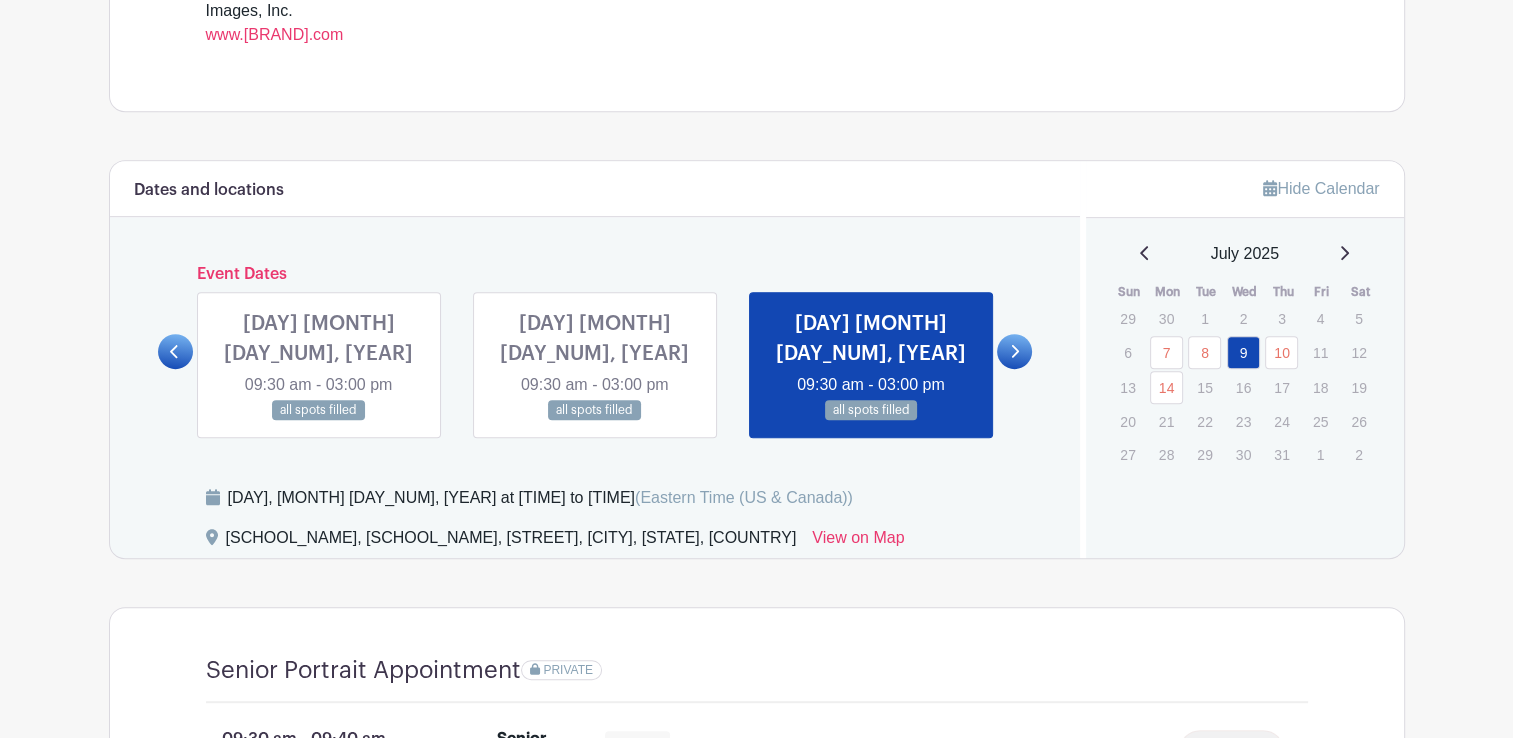 scroll, scrollTop: 943, scrollLeft: 0, axis: vertical 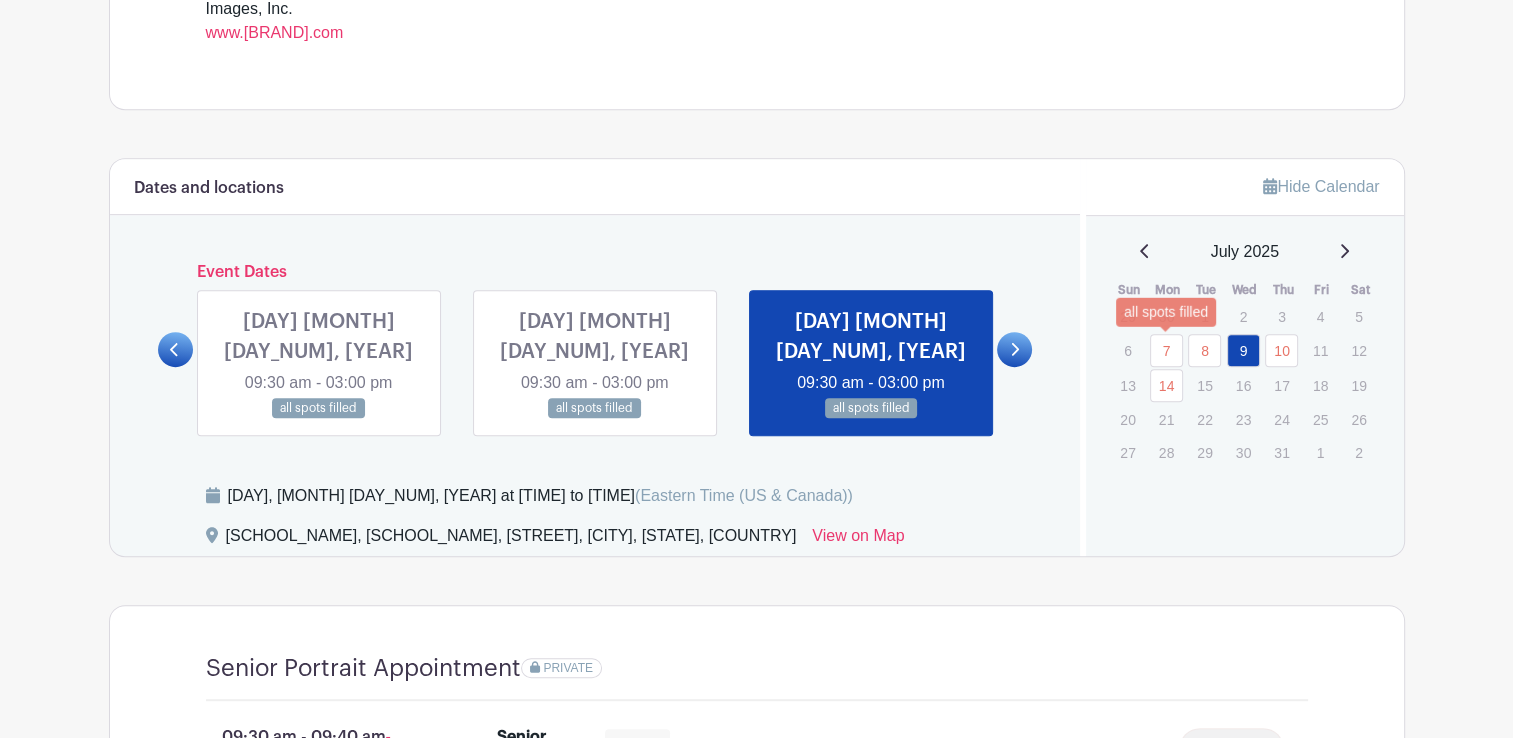 click on "7" at bounding box center [1166, 350] 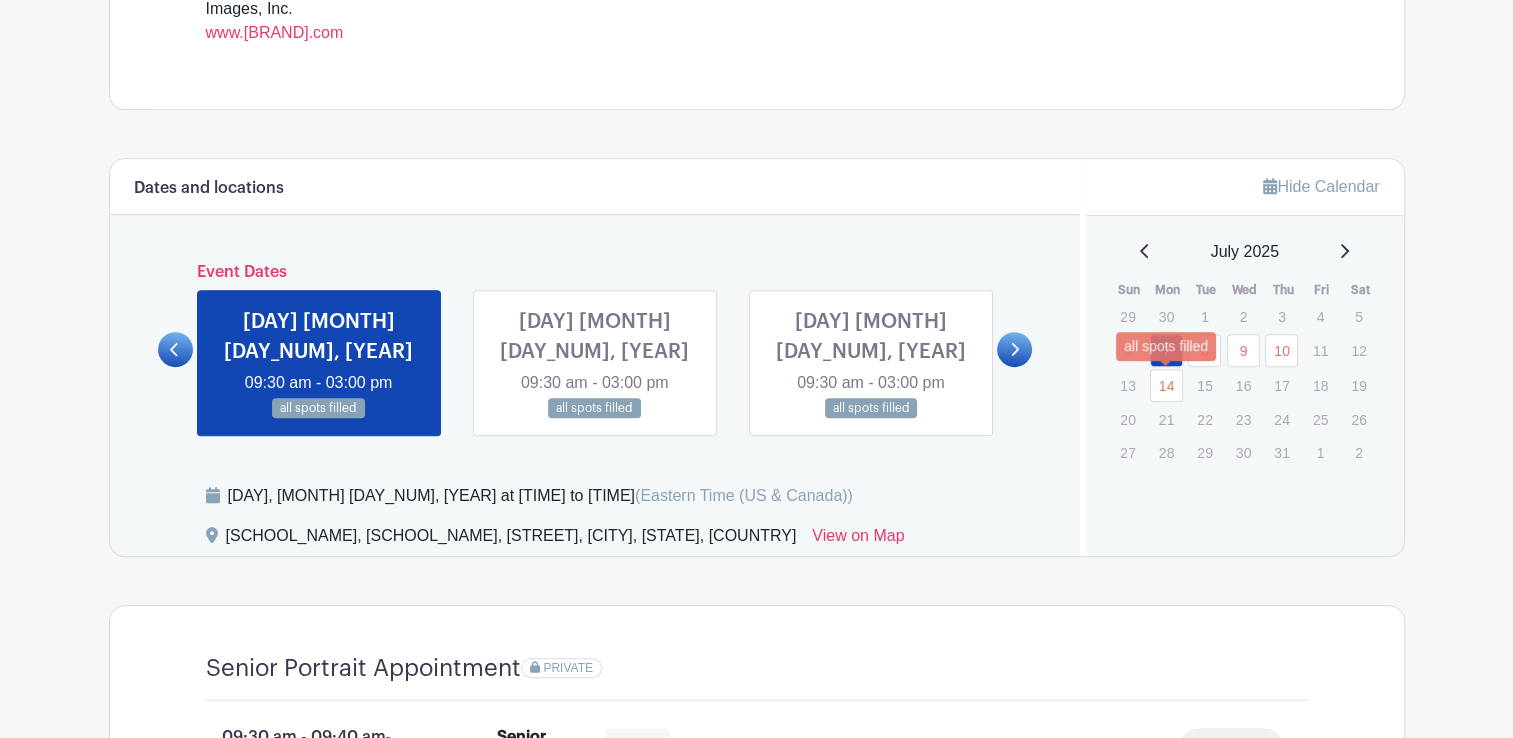 click on "14" at bounding box center [1166, 385] 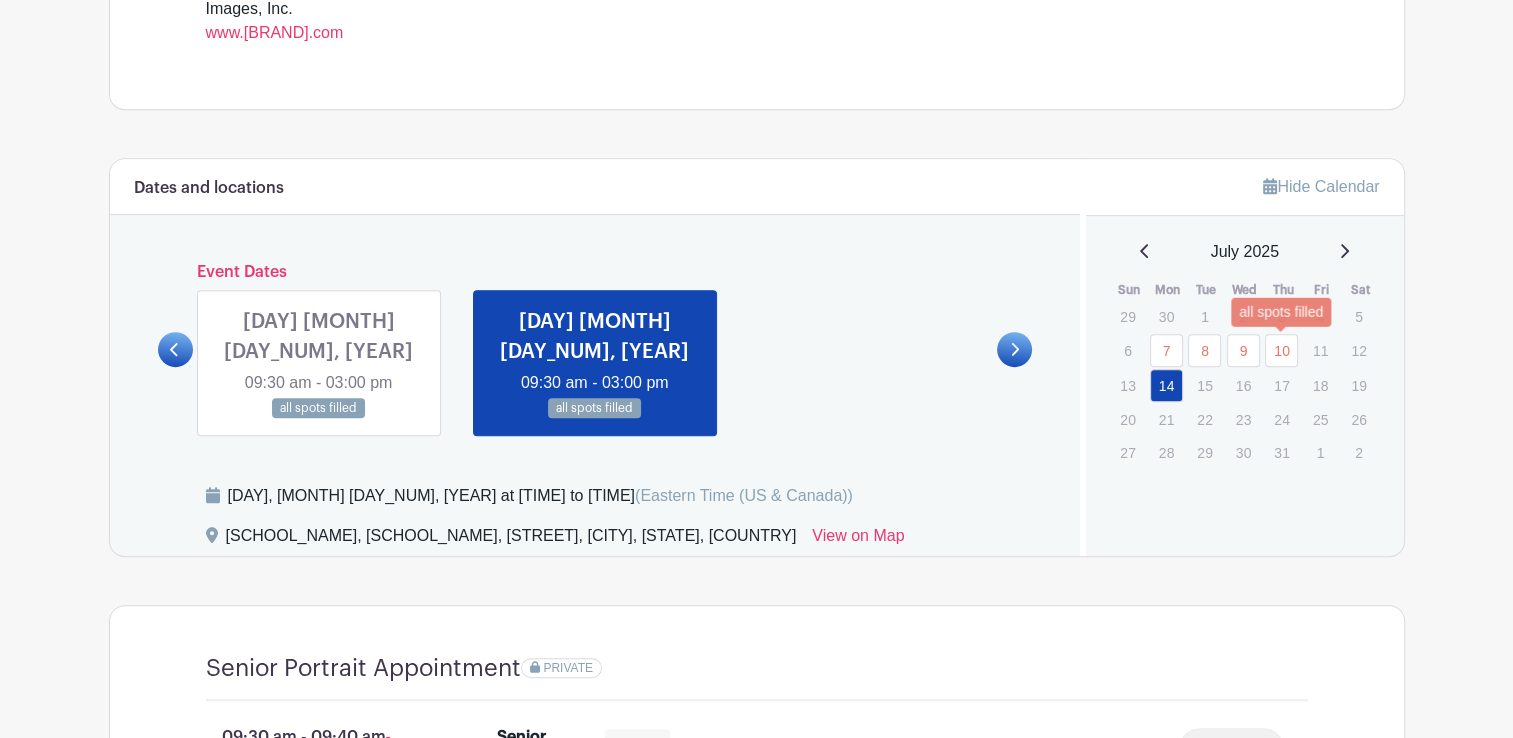 click on "10" at bounding box center [1281, 350] 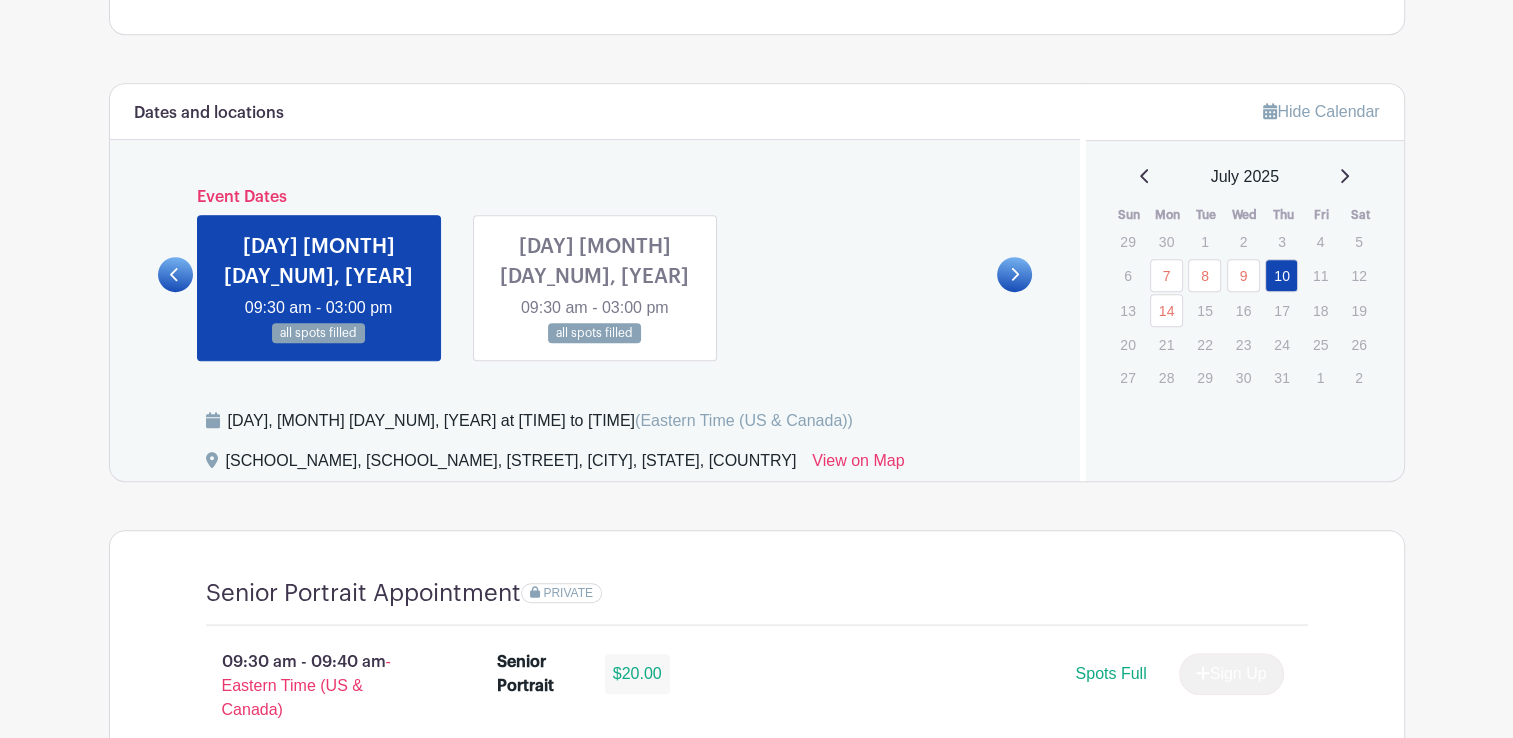 scroll, scrollTop: 1014, scrollLeft: 0, axis: vertical 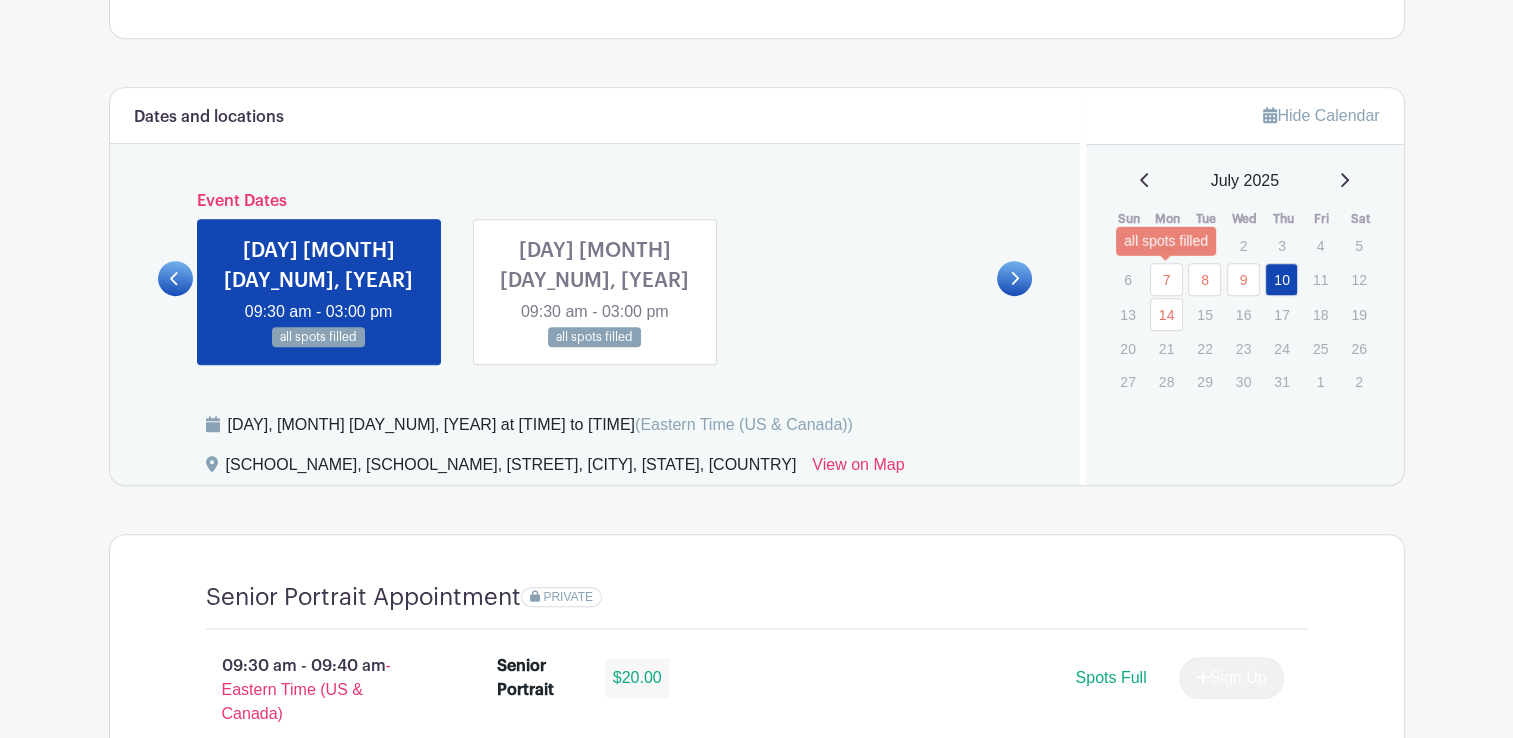 click on "7" at bounding box center [1166, 279] 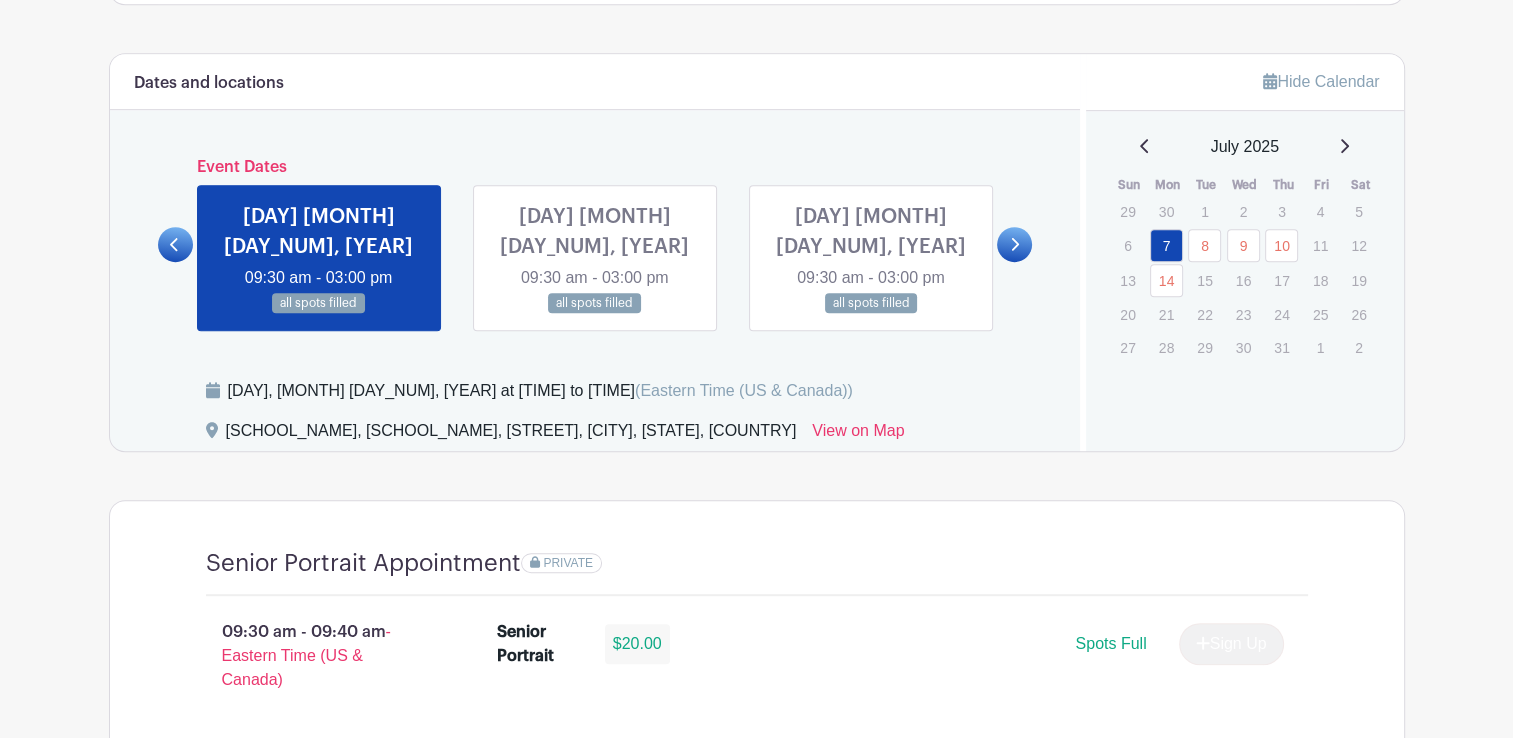 scroll, scrollTop: 1047, scrollLeft: 0, axis: vertical 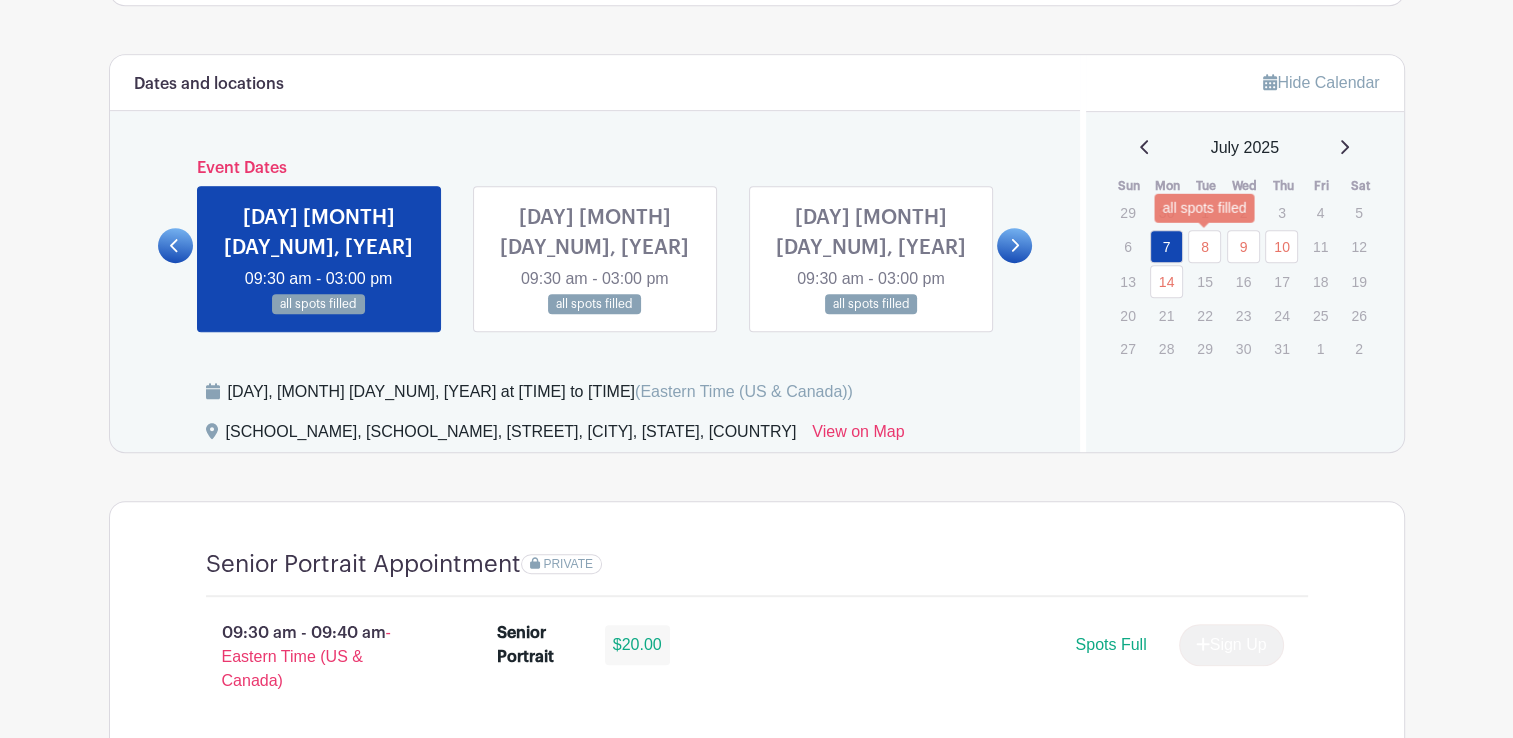click on "8" at bounding box center [1204, 246] 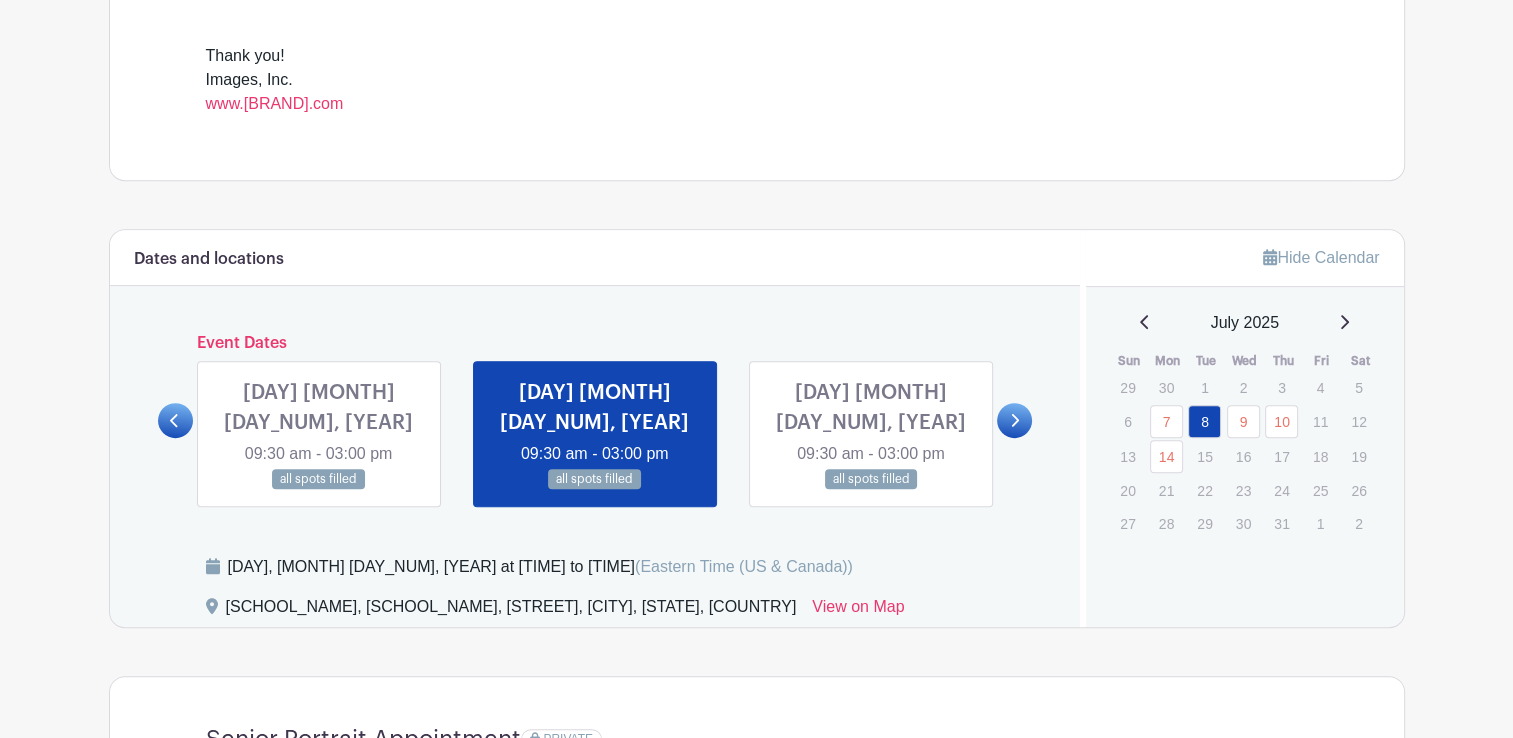 scroll, scrollTop: 878, scrollLeft: 0, axis: vertical 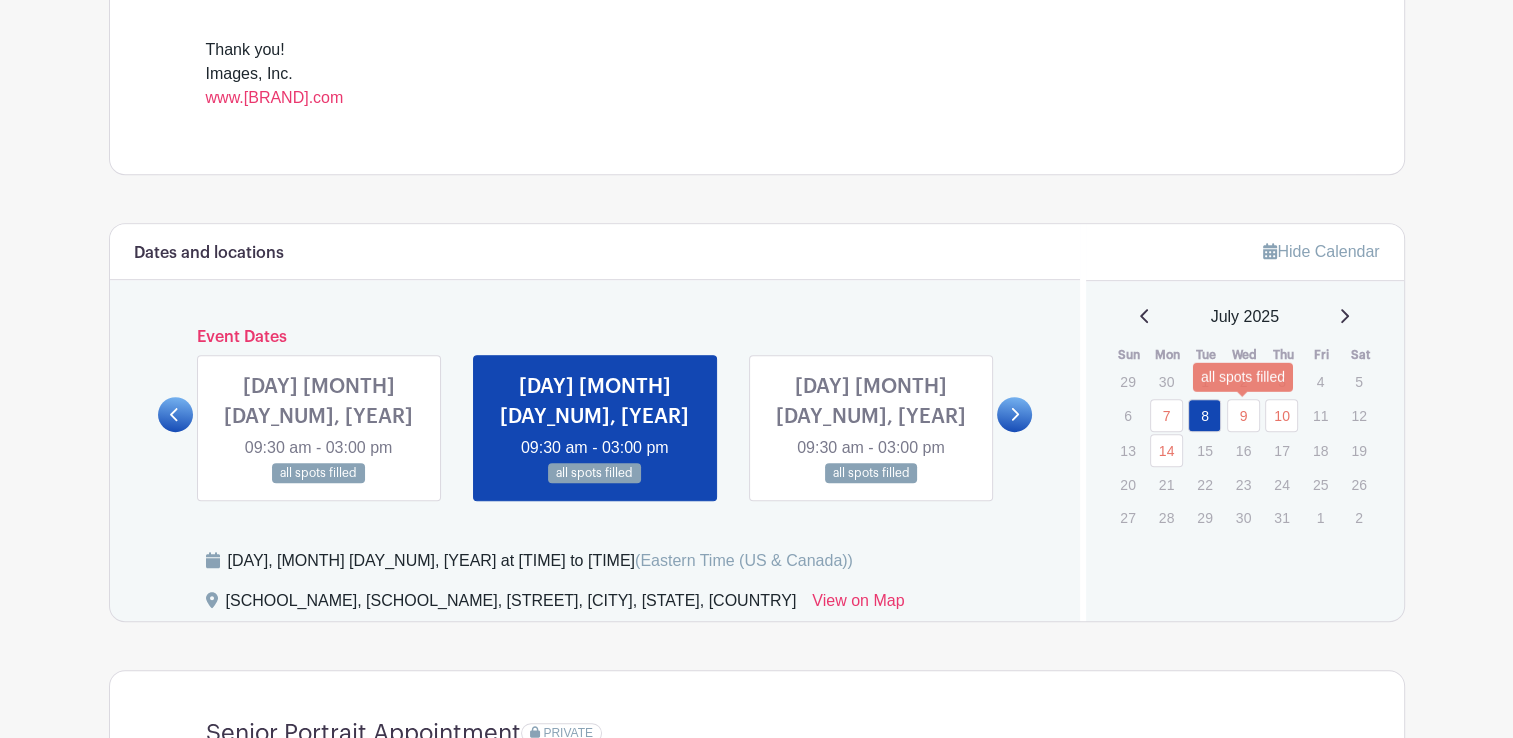 click on "9" at bounding box center [1243, 415] 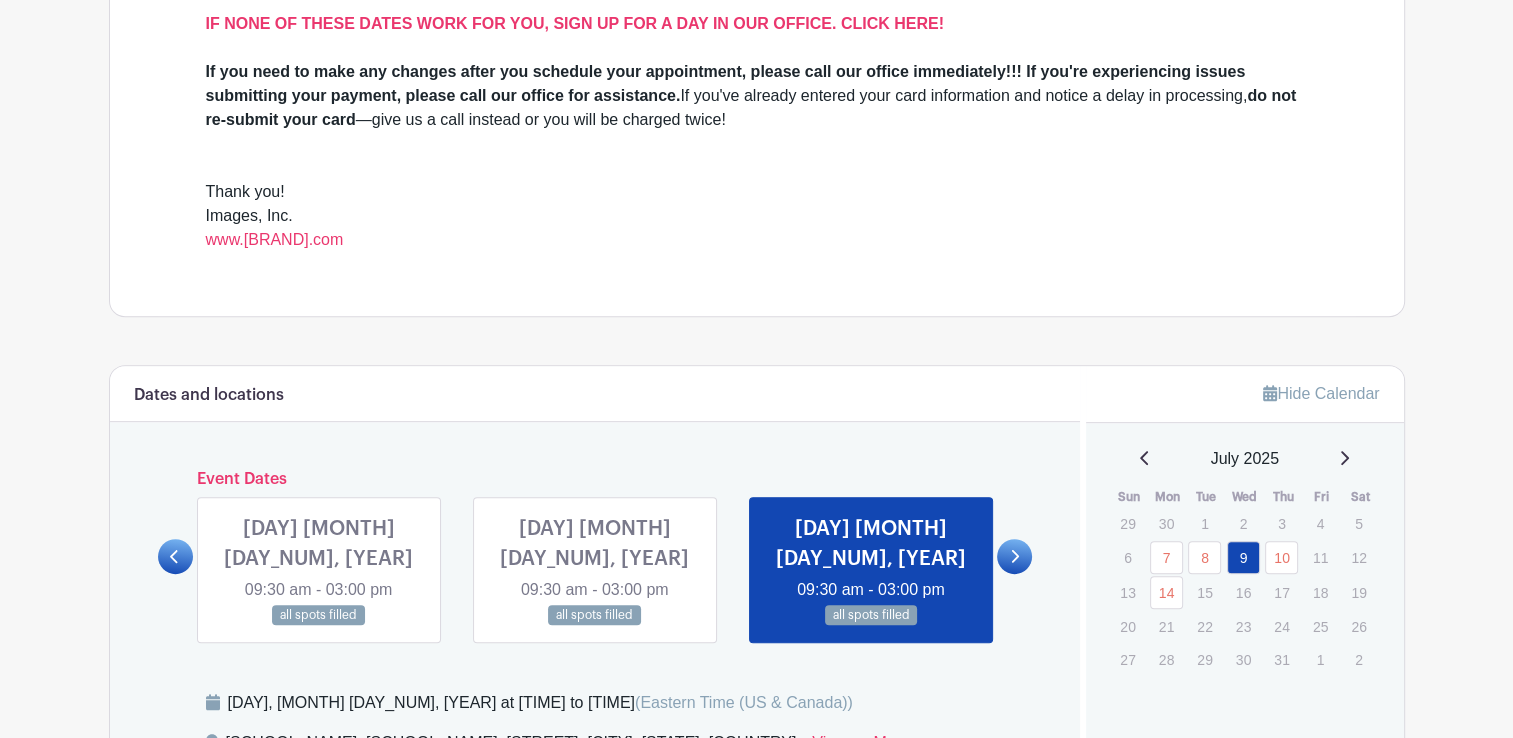 scroll, scrollTop: 740, scrollLeft: 0, axis: vertical 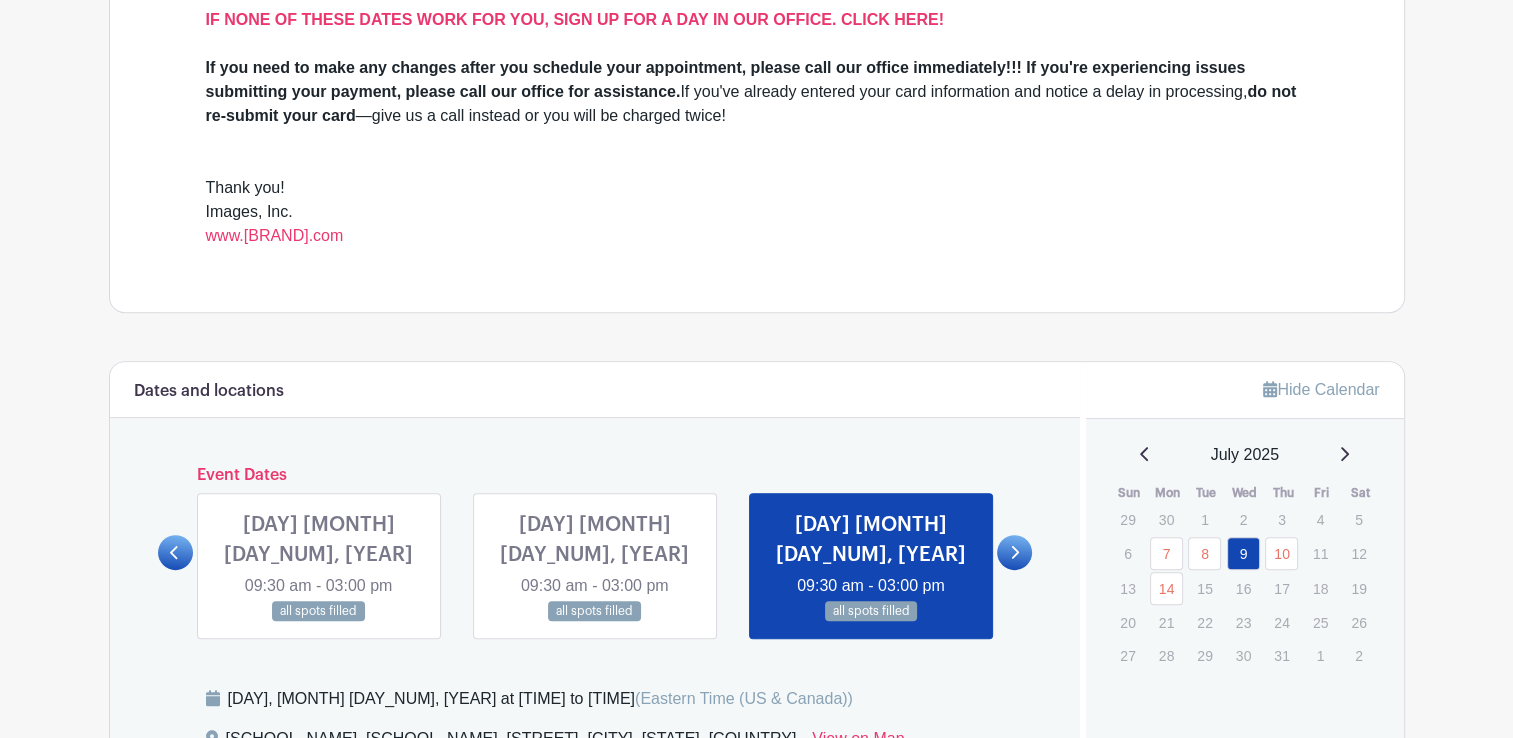 click on "15" at bounding box center (1204, 588) 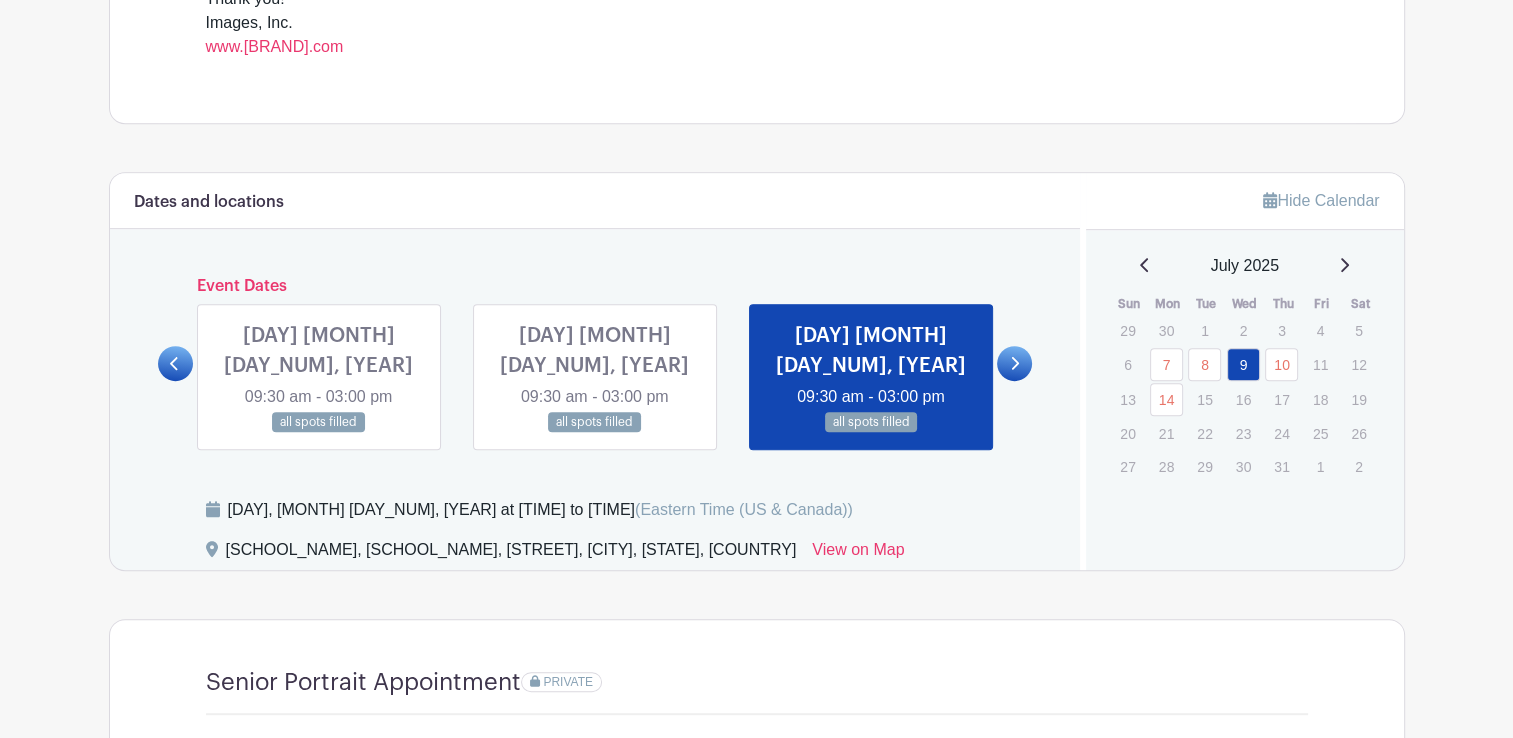 scroll, scrollTop: 932, scrollLeft: 0, axis: vertical 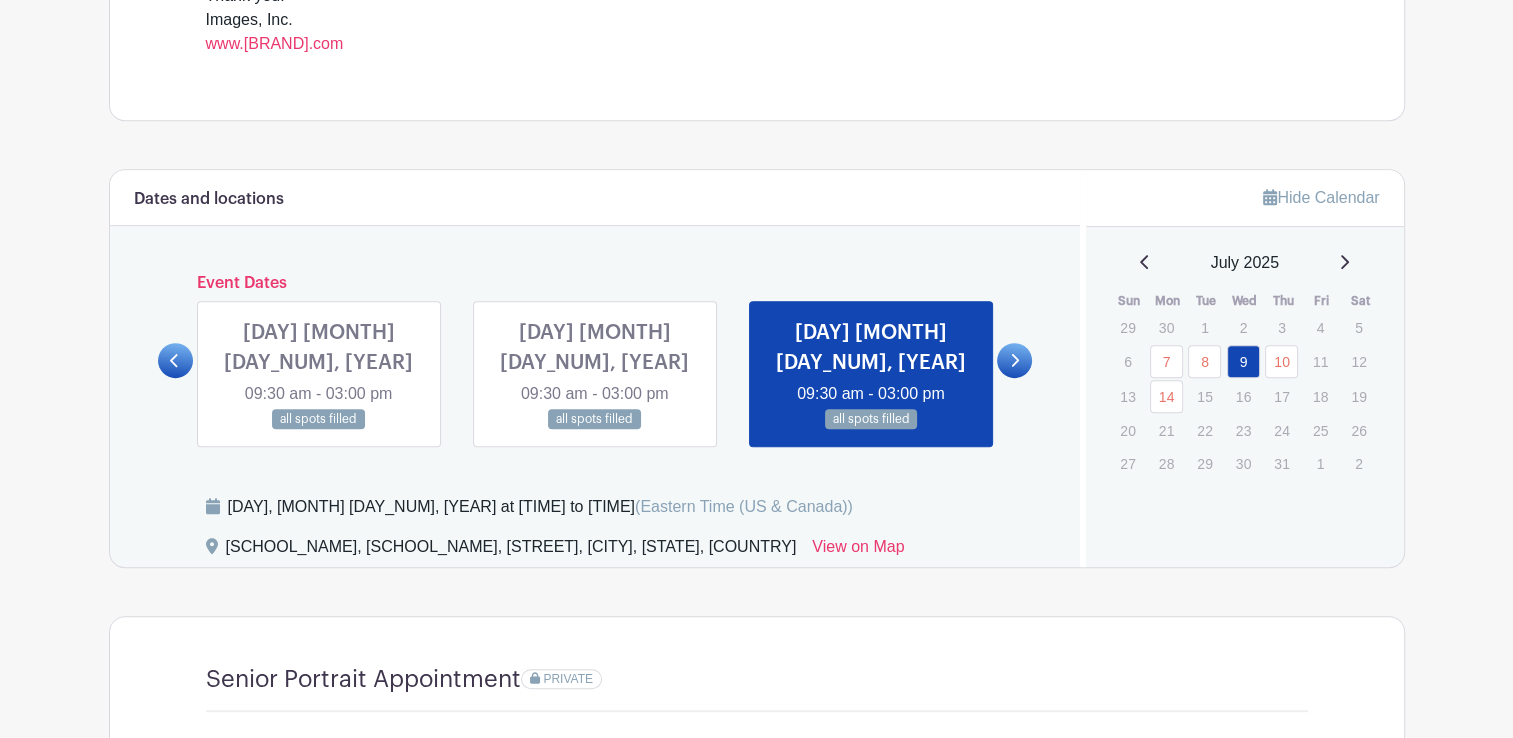 click at bounding box center (871, 430) 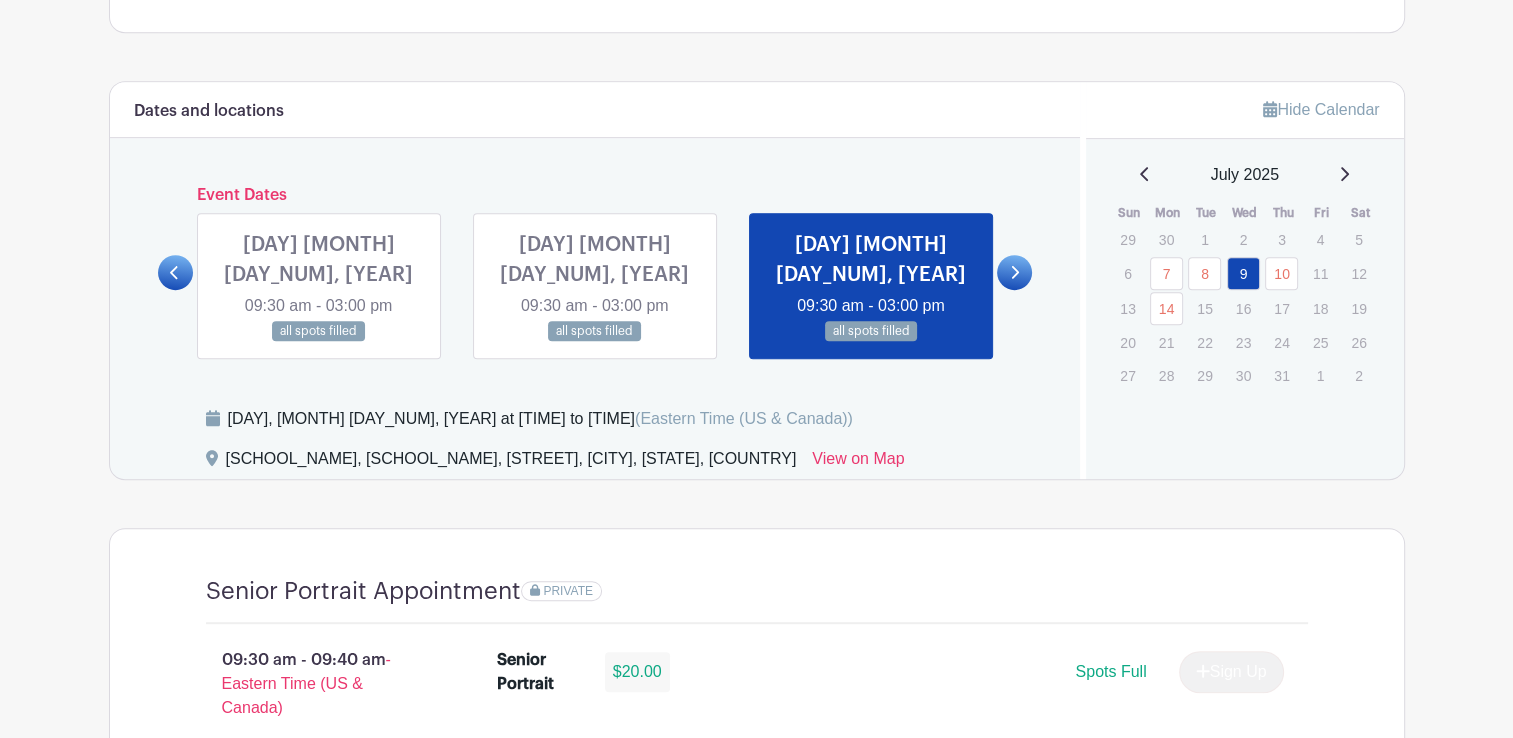 scroll, scrollTop: 1032, scrollLeft: 0, axis: vertical 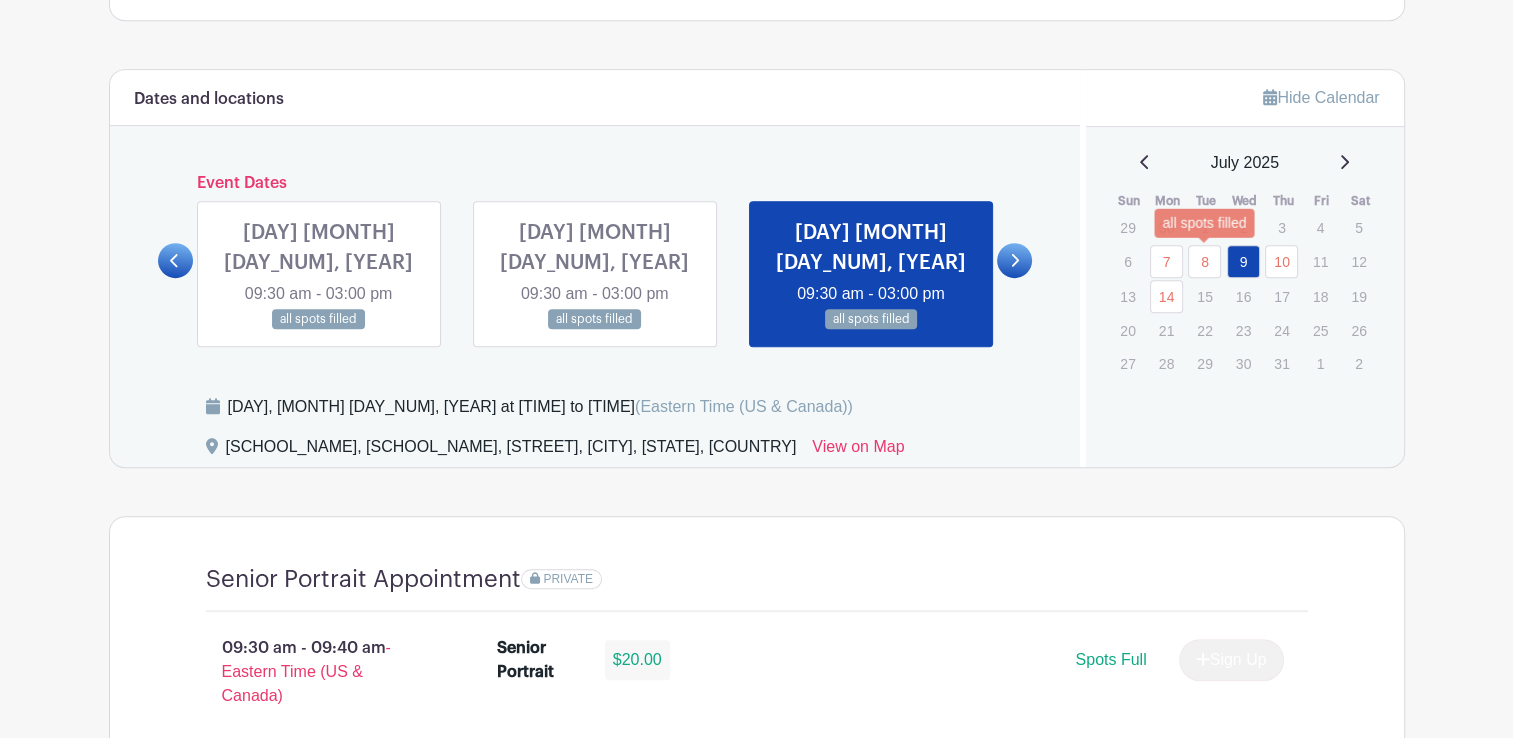 click on "8" at bounding box center [1204, 261] 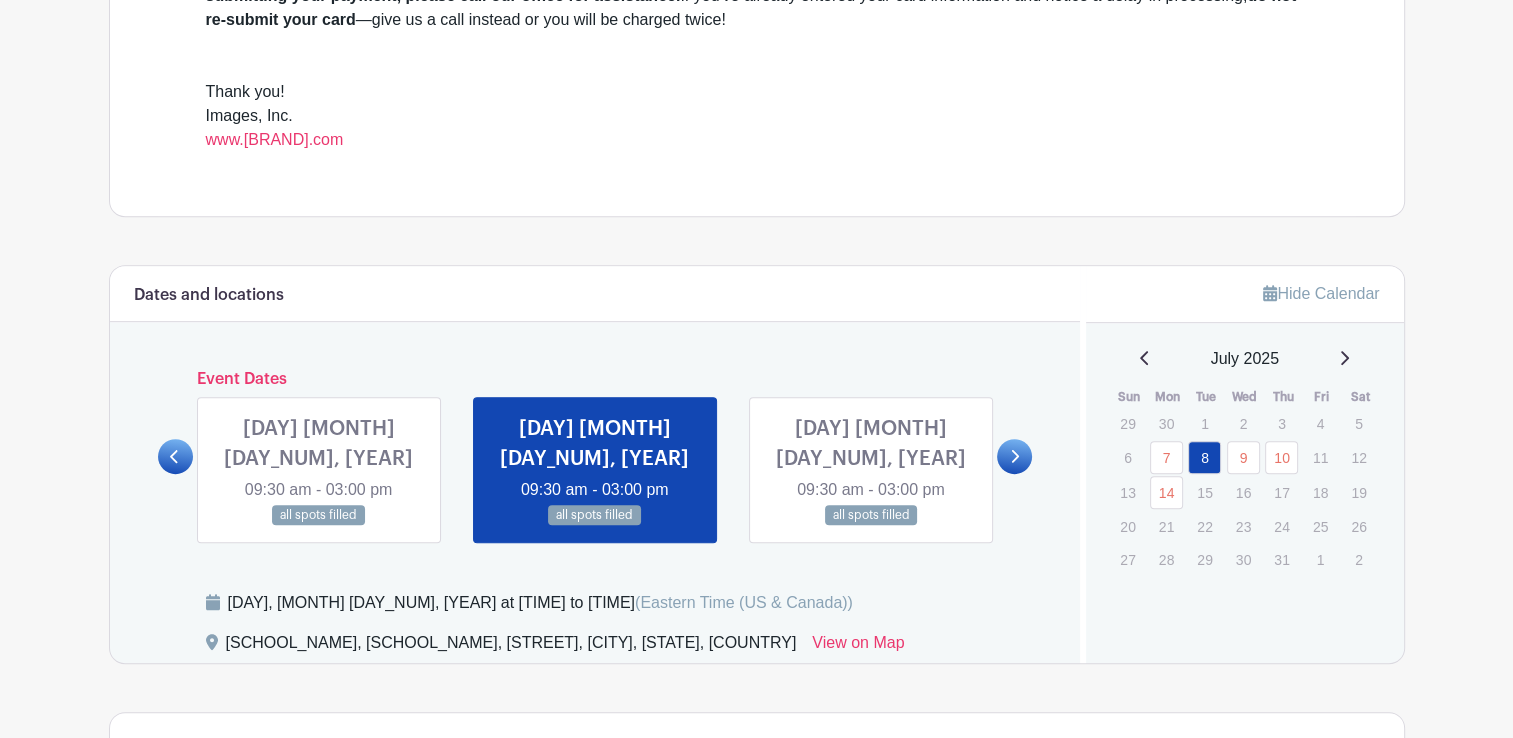 scroll, scrollTop: 836, scrollLeft: 0, axis: vertical 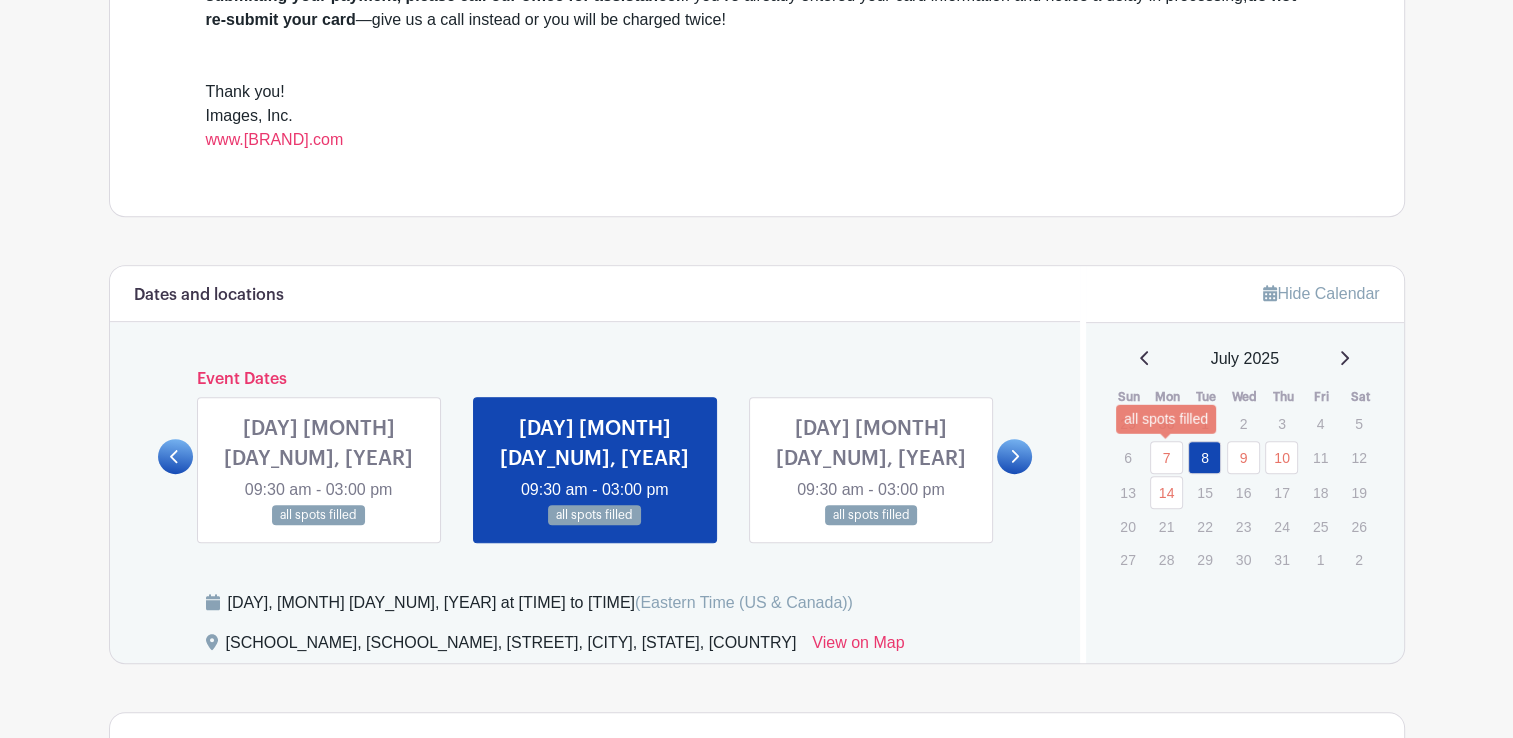 click on "7" at bounding box center (1166, 457) 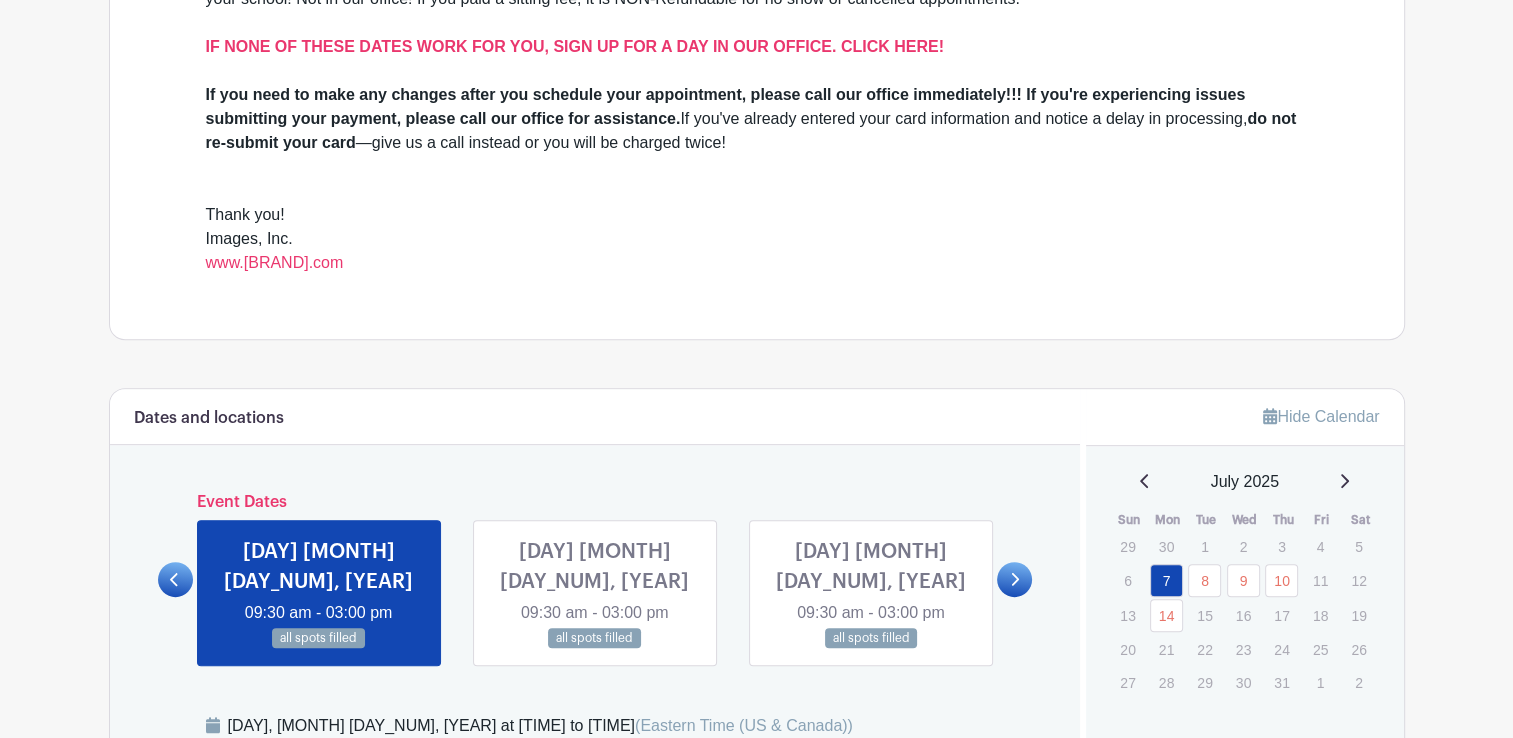 scroll, scrollTop: 709, scrollLeft: 0, axis: vertical 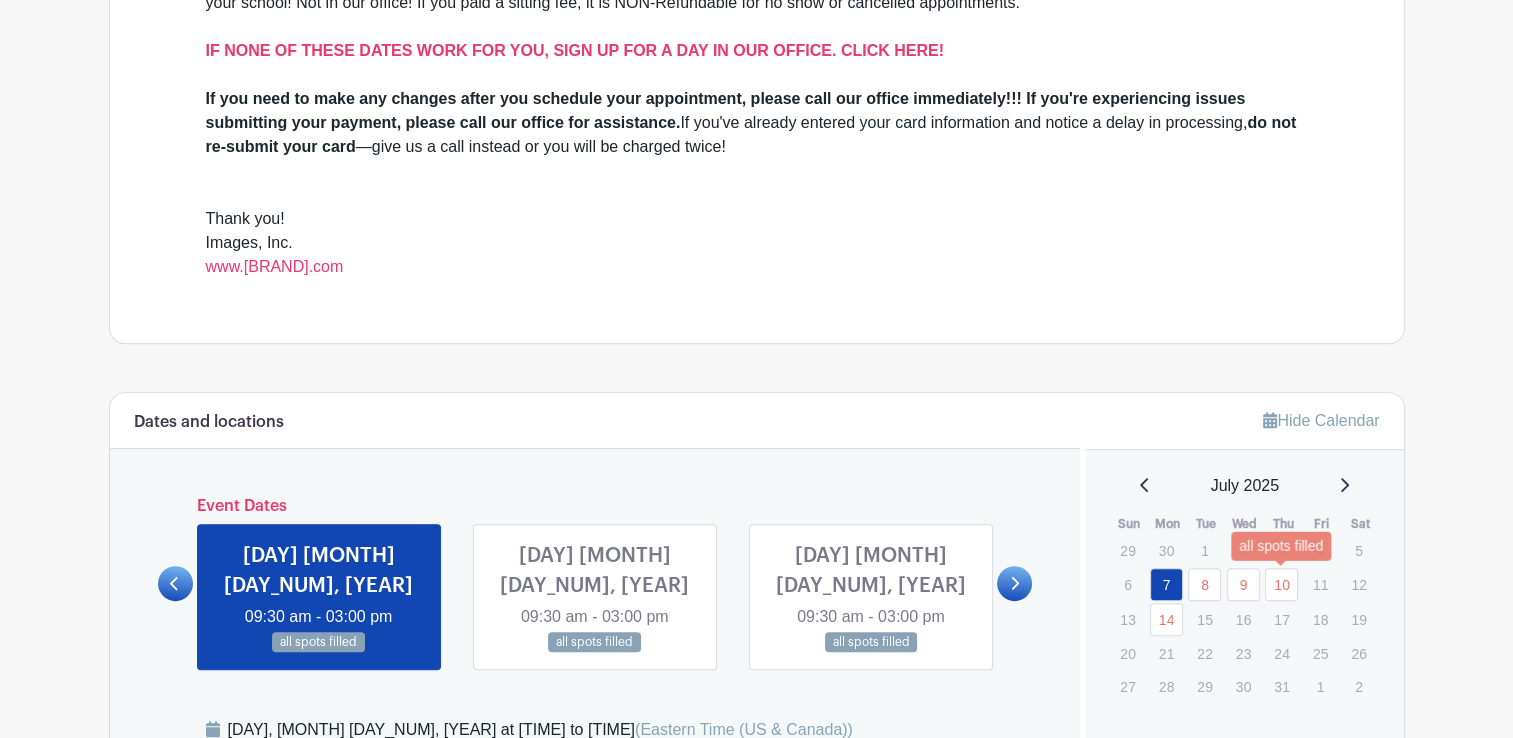 click on "10" at bounding box center (1281, 584) 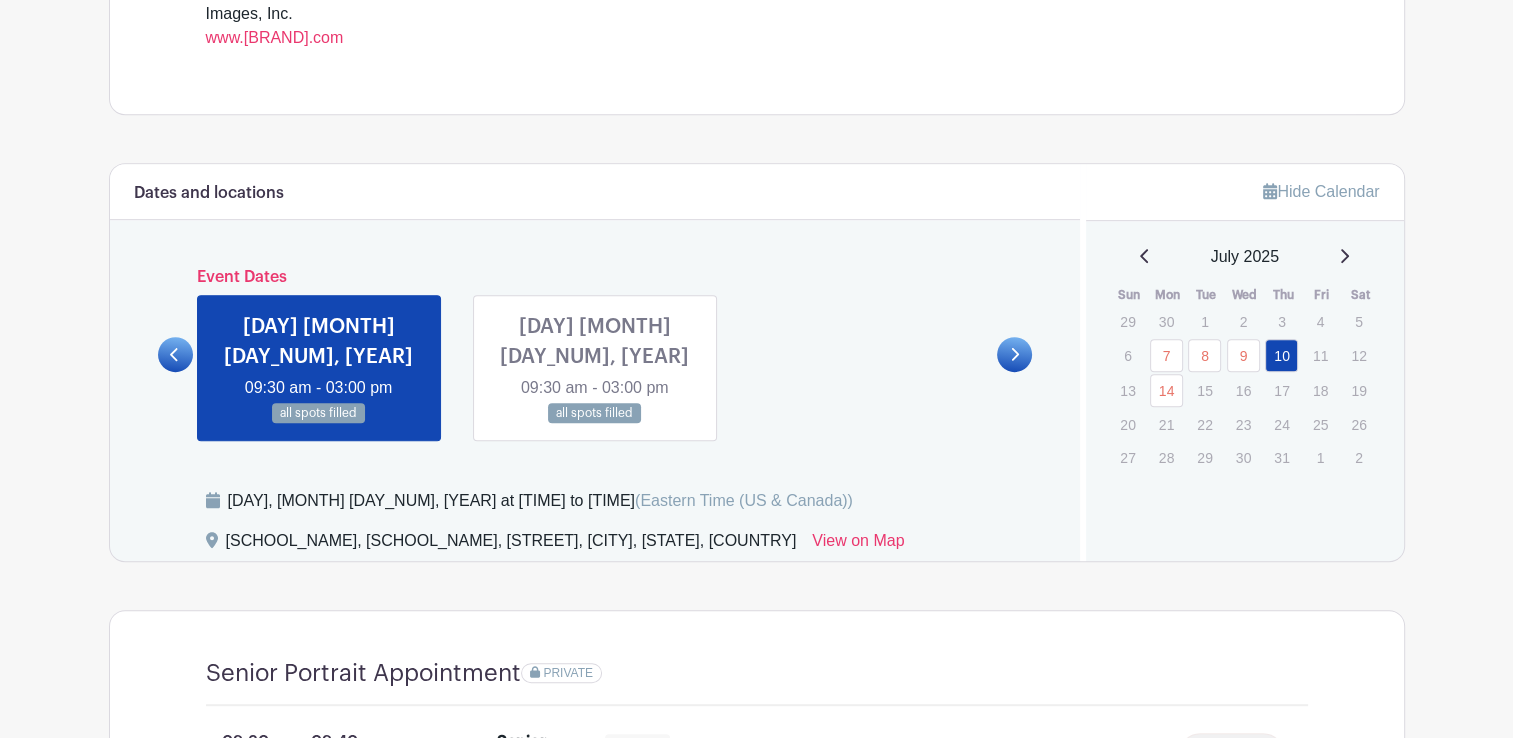 scroll, scrollTop: 936, scrollLeft: 0, axis: vertical 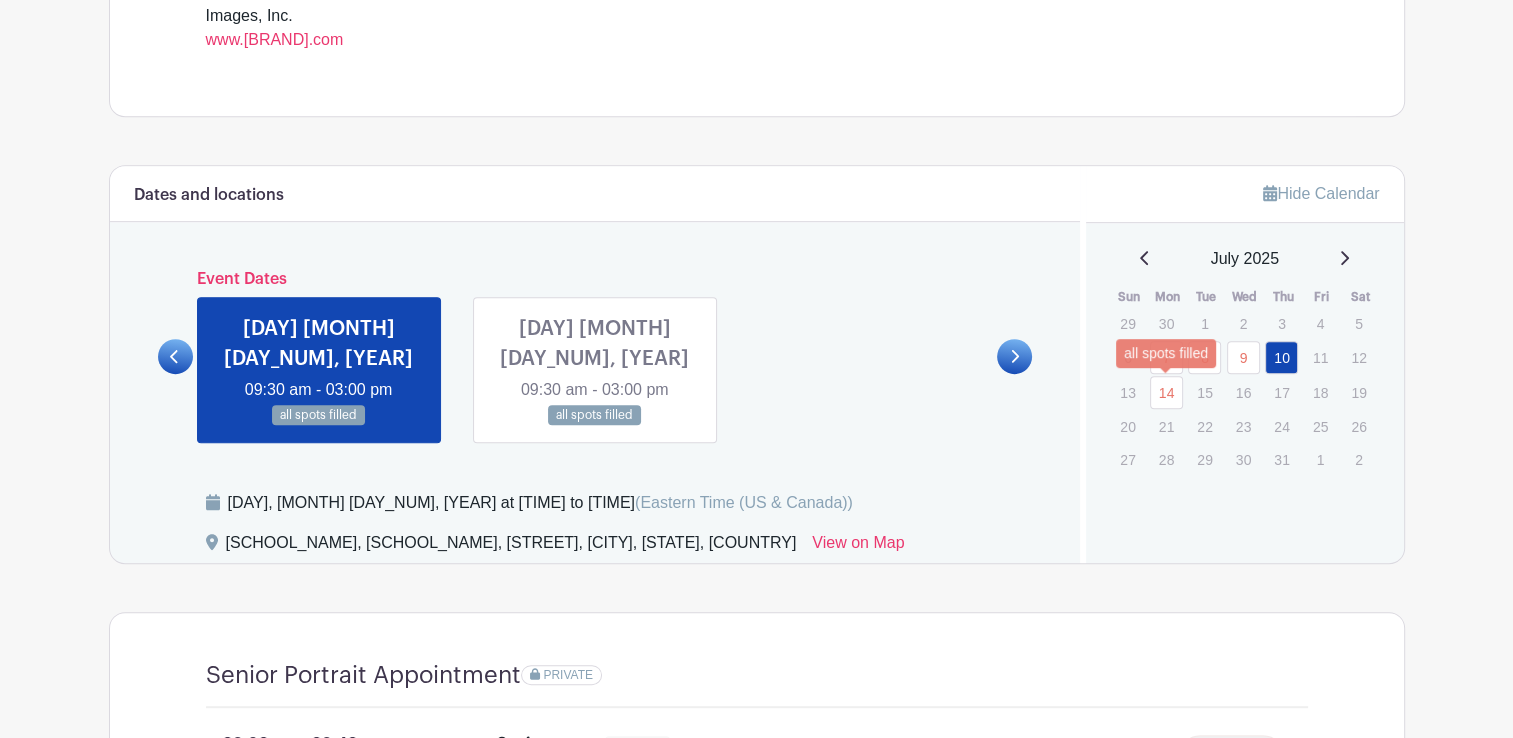 click on "14" at bounding box center [1166, 392] 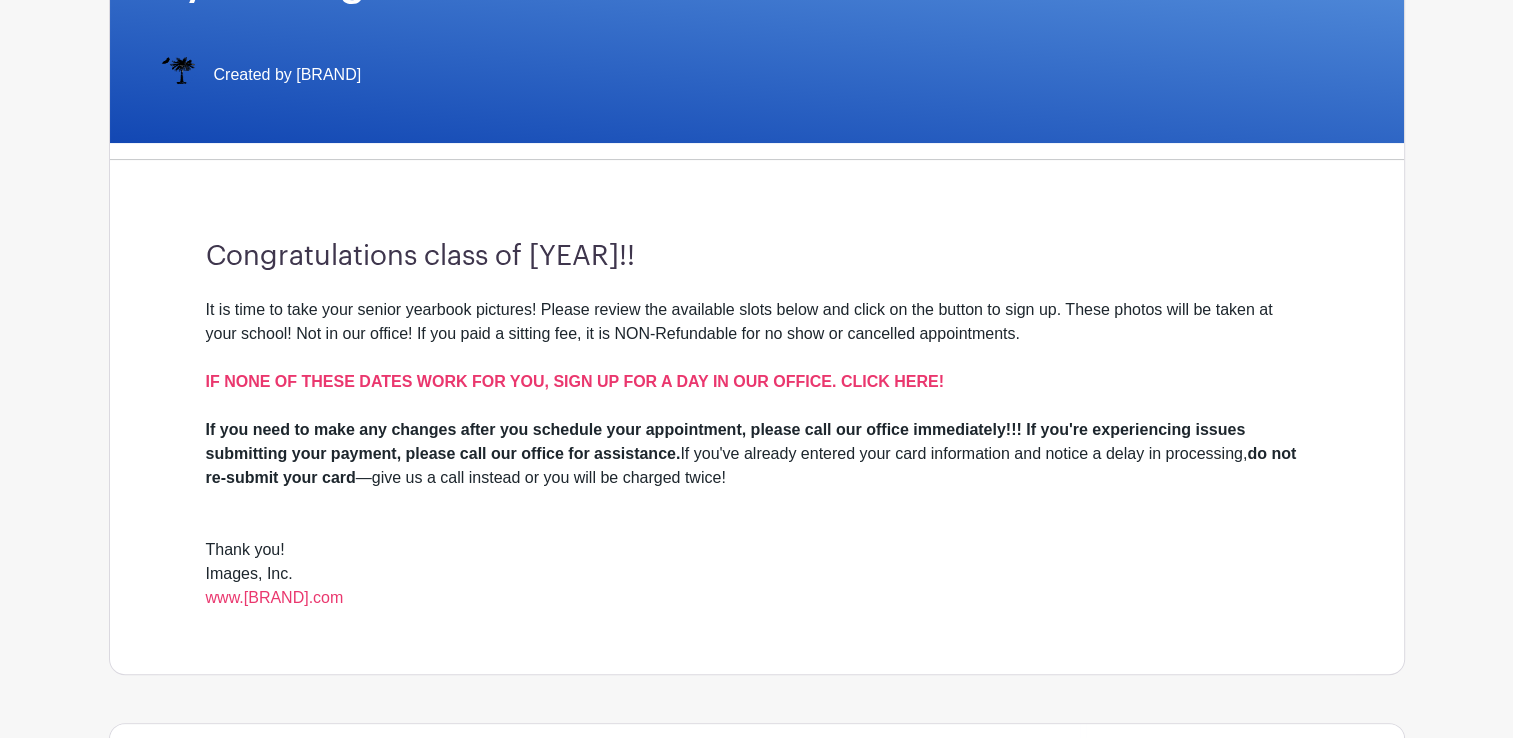 scroll, scrollTop: 380, scrollLeft: 0, axis: vertical 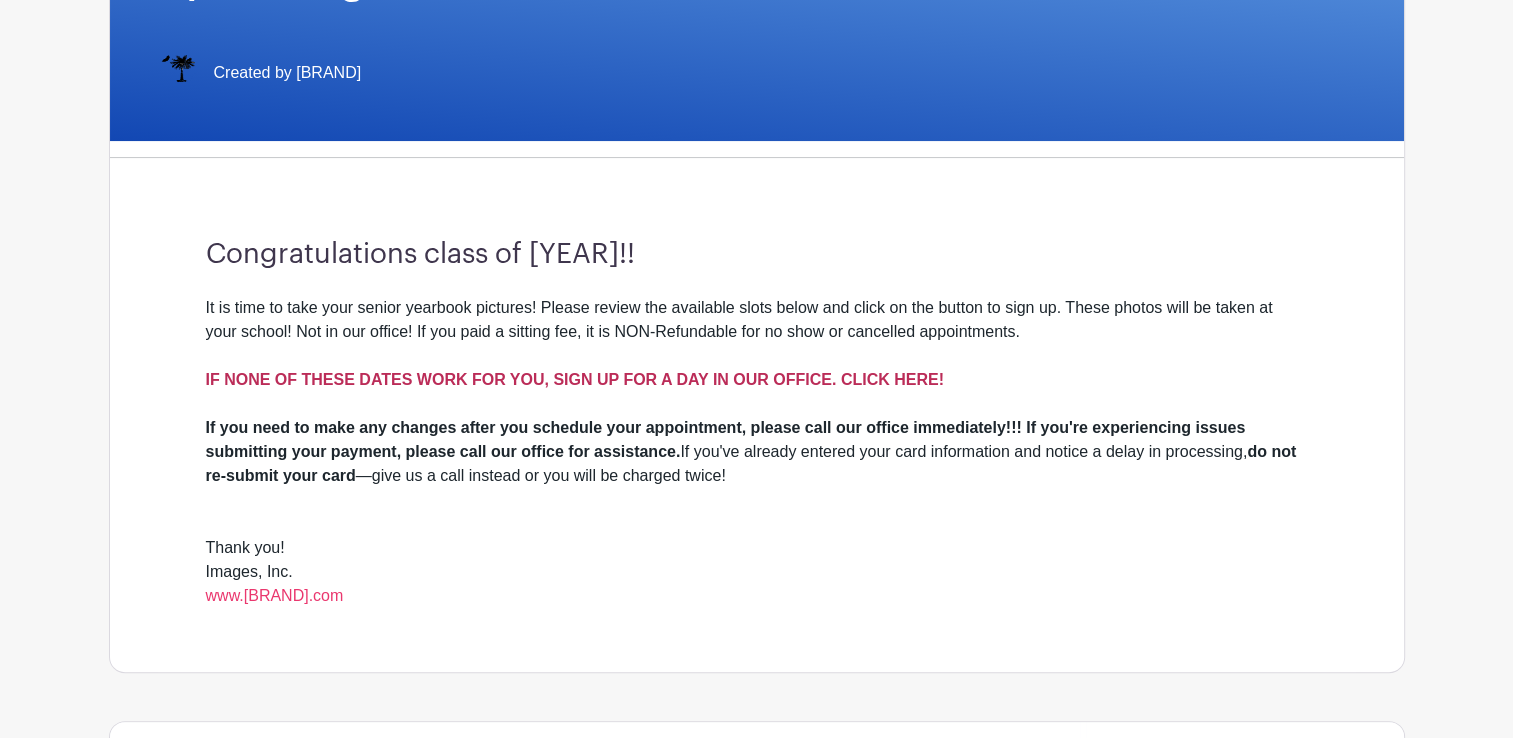 click on "IF NONE OF THESE DATES WORK FOR YOU, SIGN UP FOR A DAY IN OUR OFFICE. CLICK HERE!" at bounding box center (575, 379) 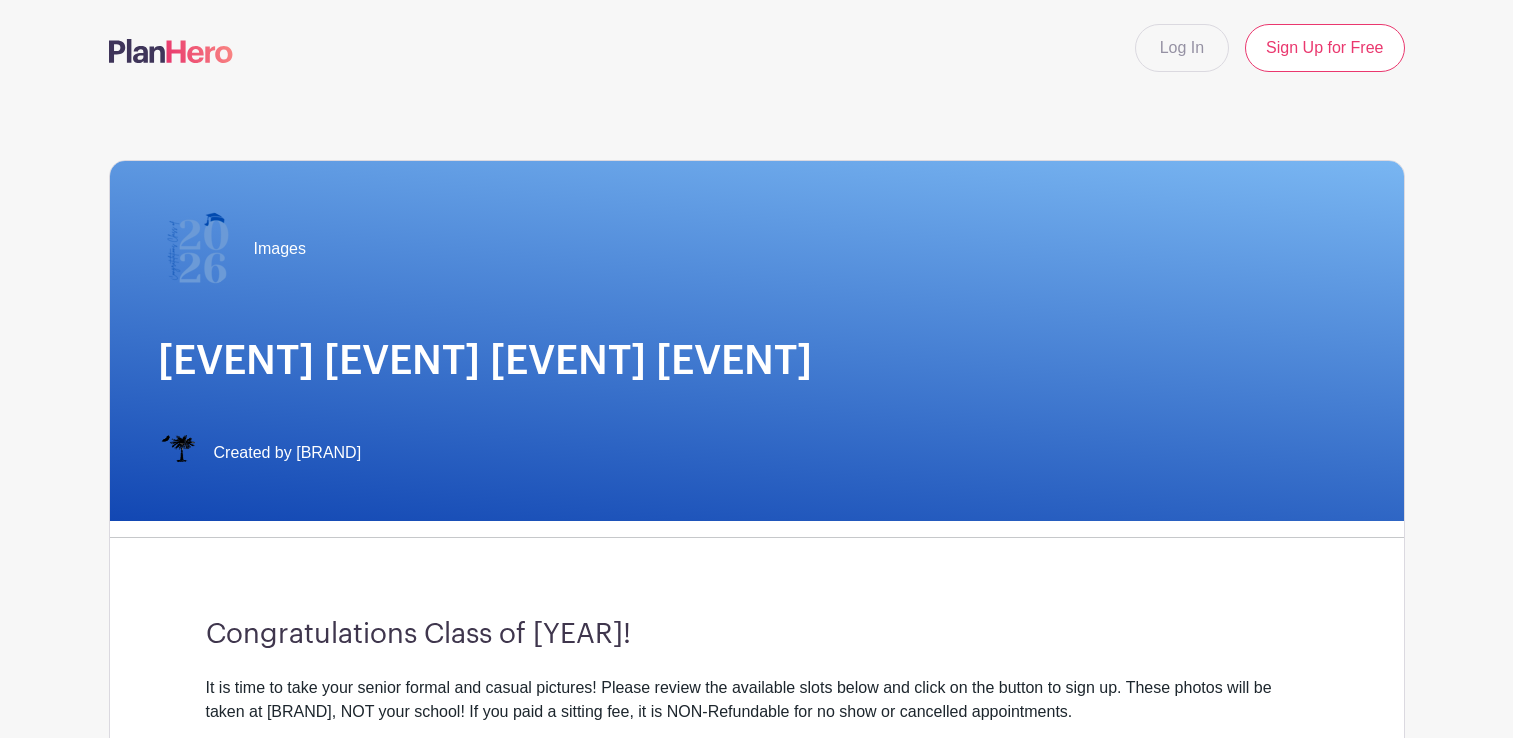 scroll, scrollTop: 0, scrollLeft: 0, axis: both 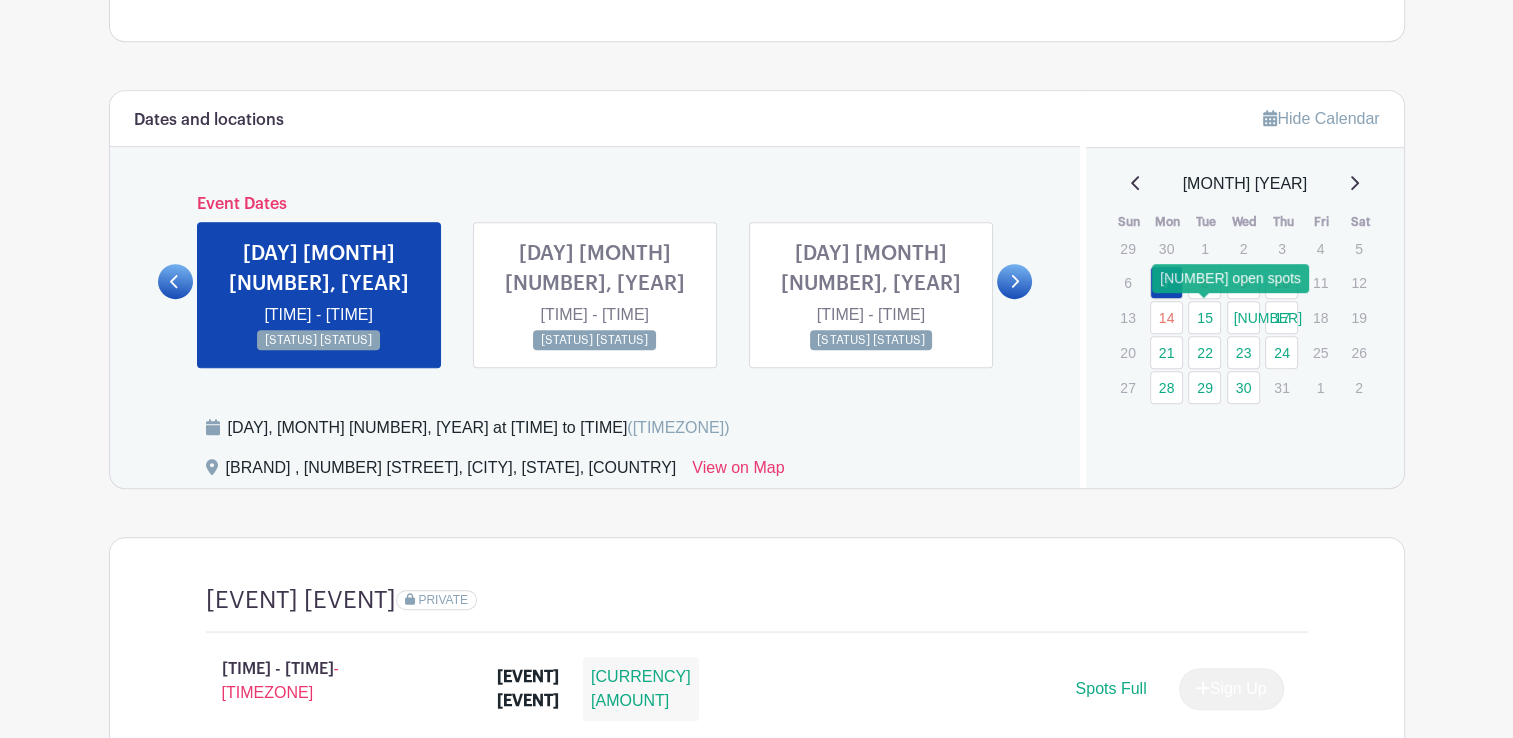 click on "15" at bounding box center [1204, 317] 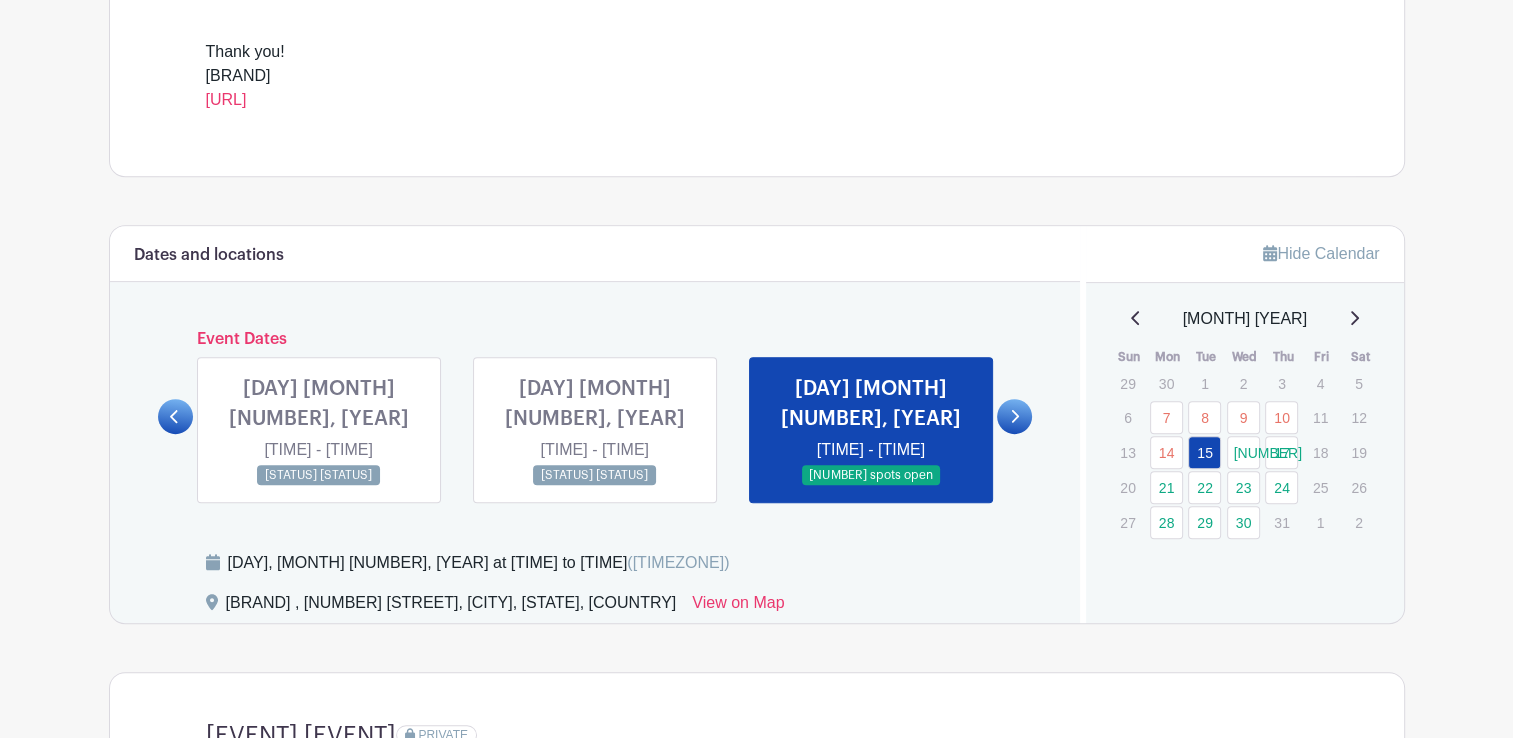 scroll, scrollTop: 834, scrollLeft: 0, axis: vertical 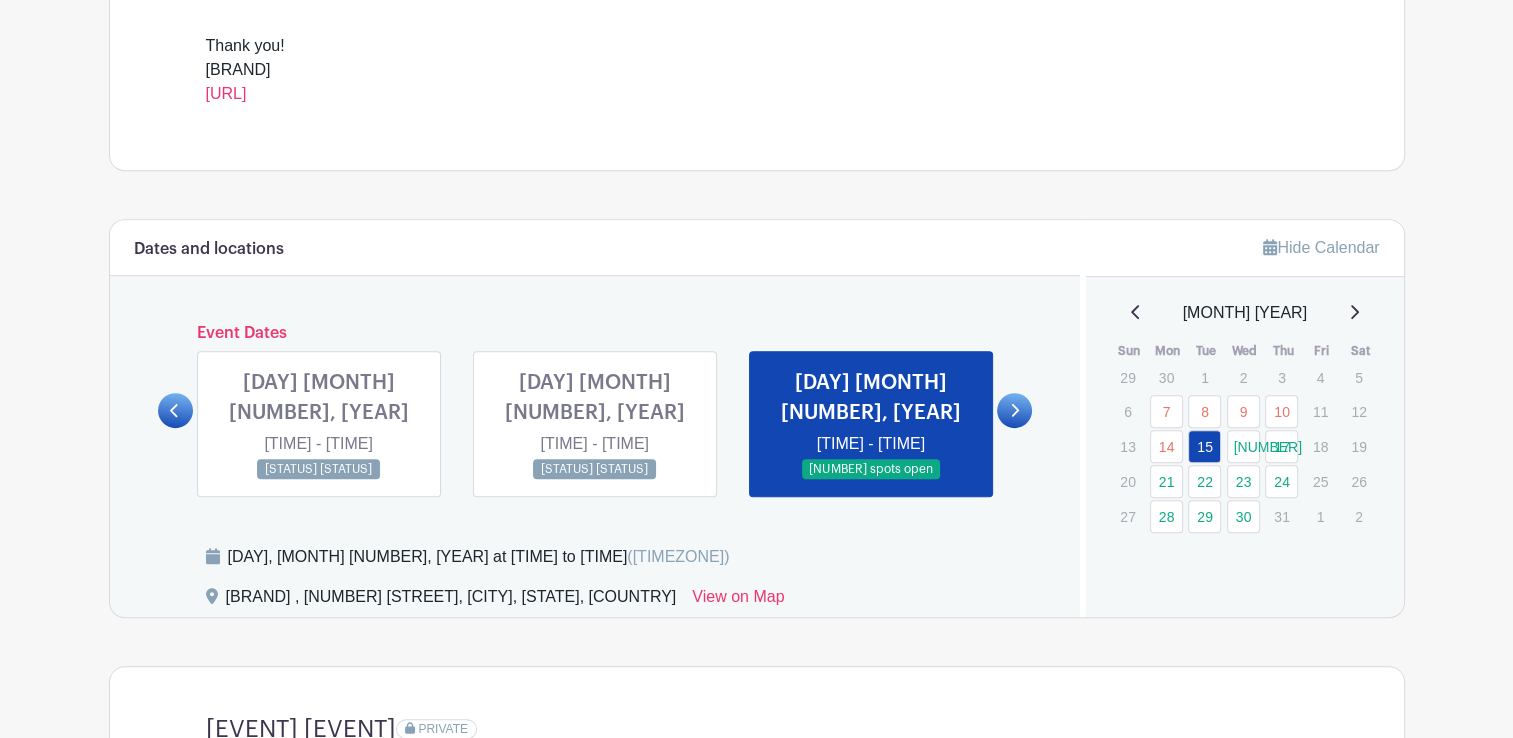 drag, startPoint x: 289, startPoint y: 563, endPoint x: 594, endPoint y: 572, distance: 305.13275 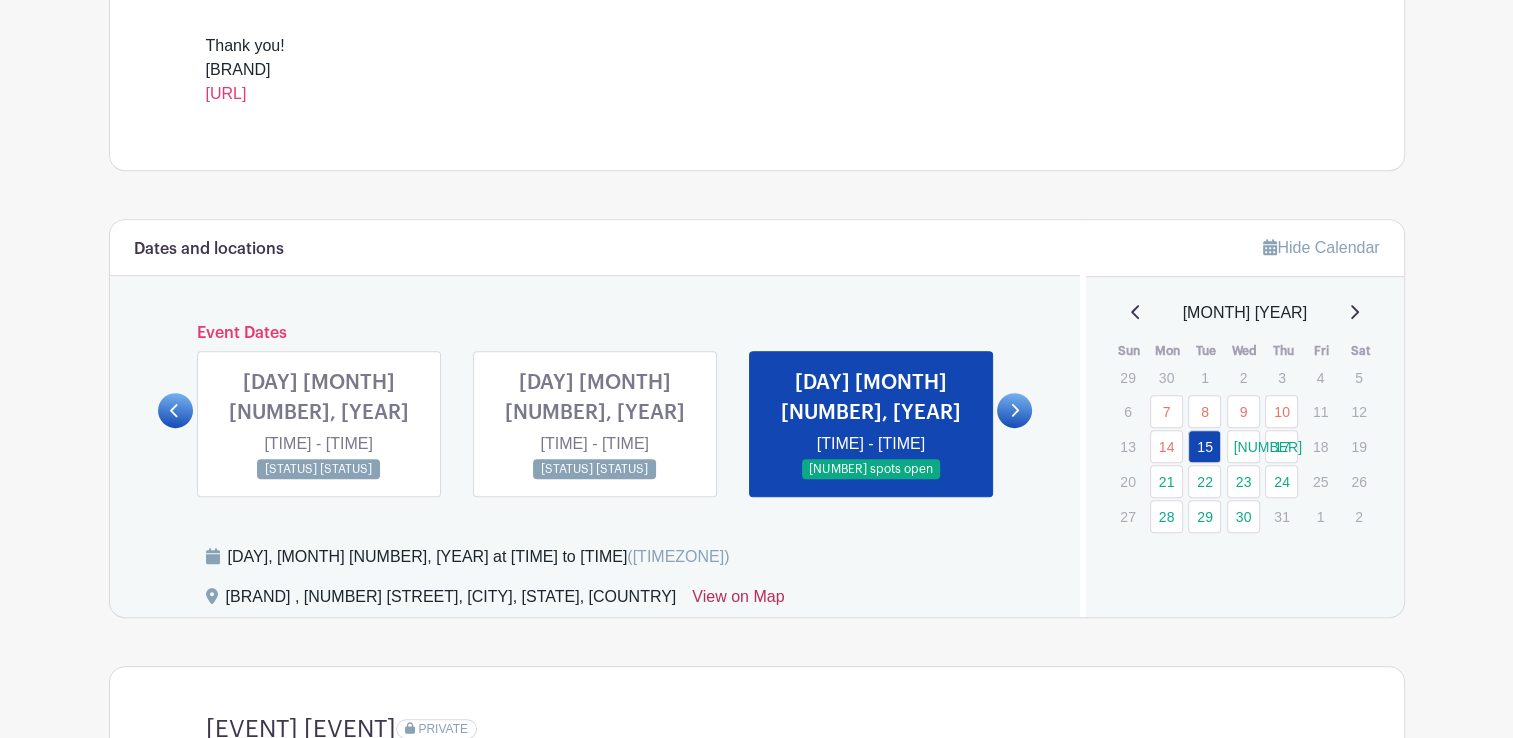 drag, startPoint x: 594, startPoint y: 572, endPoint x: 669, endPoint y: 563, distance: 75.53807 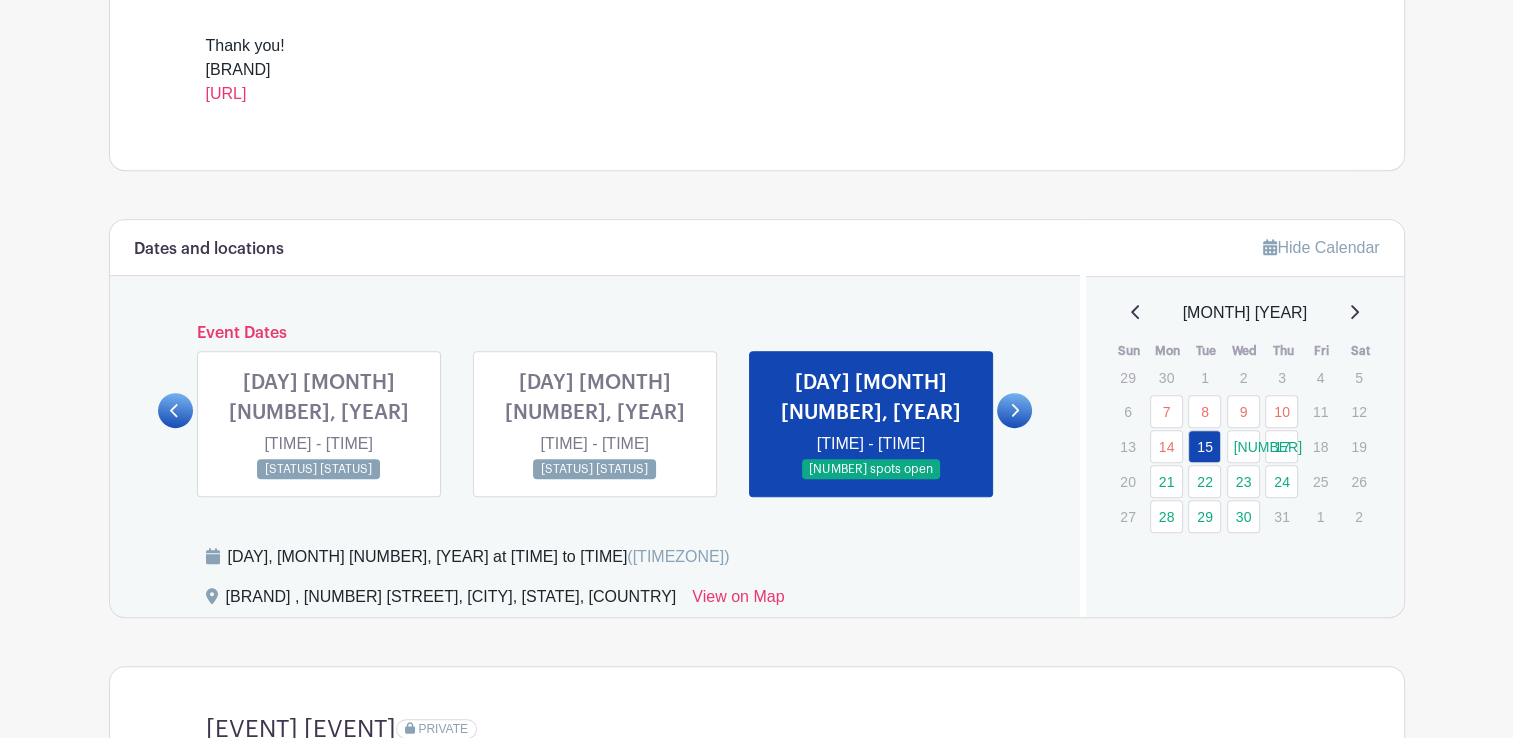 click on "[MONTH] [YEAR]" at bounding box center [1245, 313] 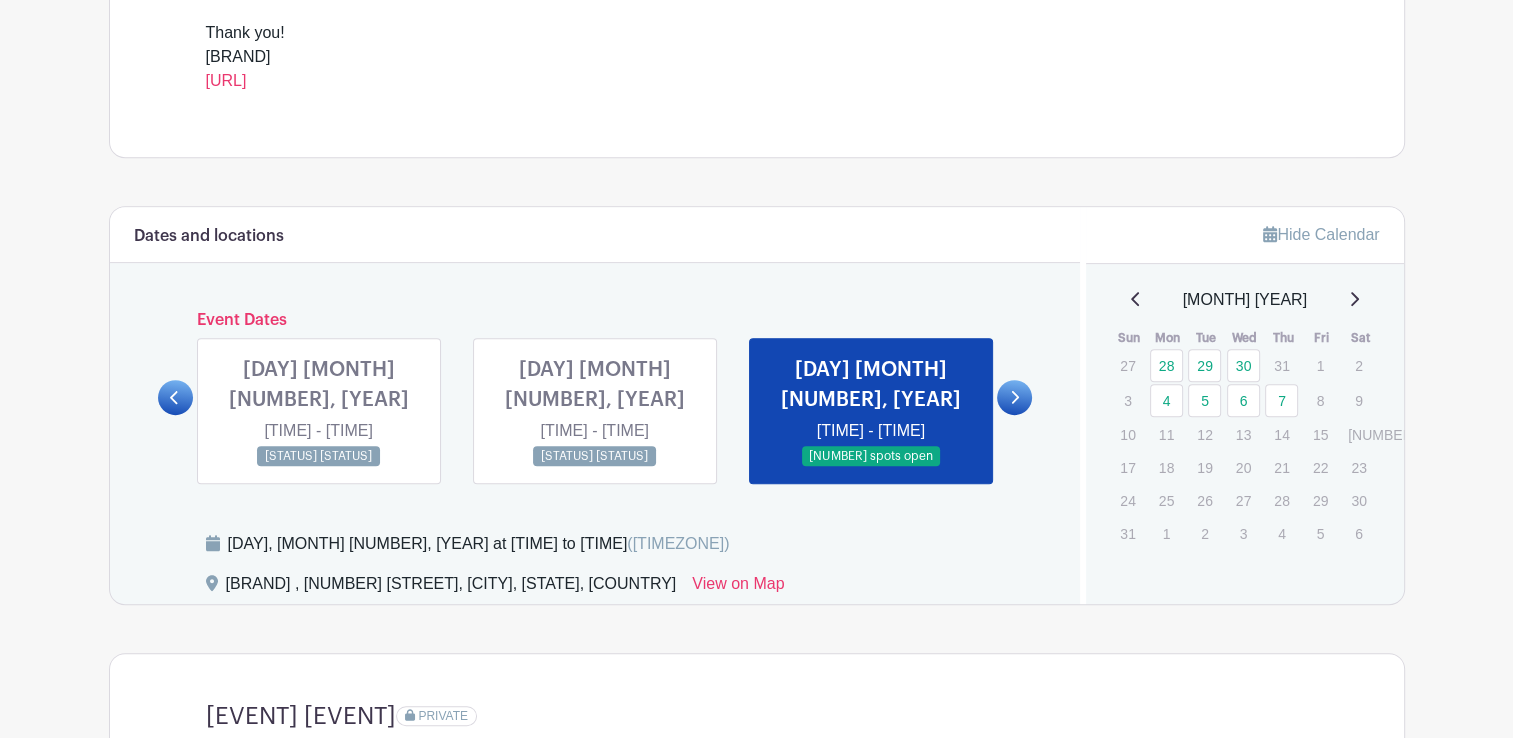 scroll, scrollTop: 846, scrollLeft: 0, axis: vertical 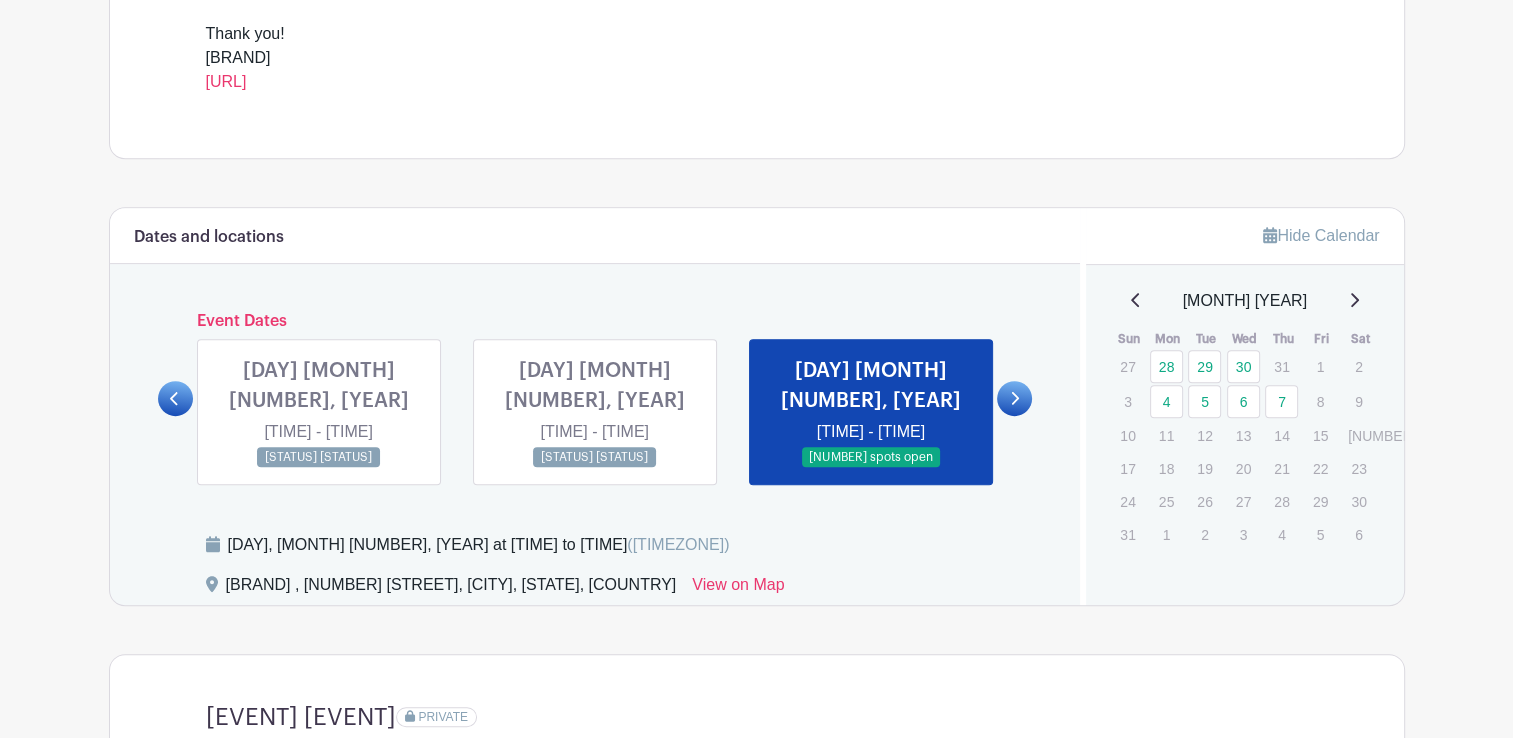 click at bounding box center [1354, 301] 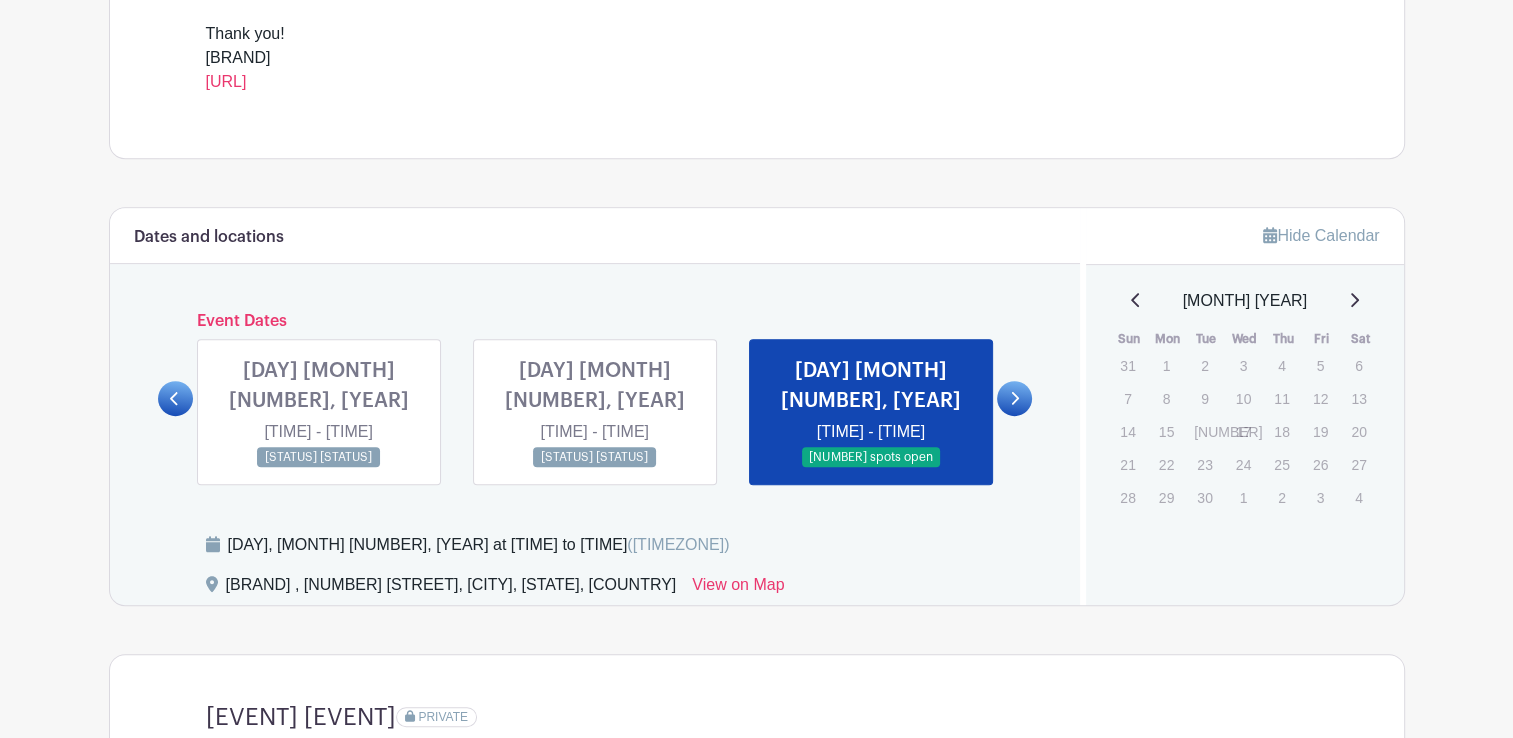 click at bounding box center [1136, 300] 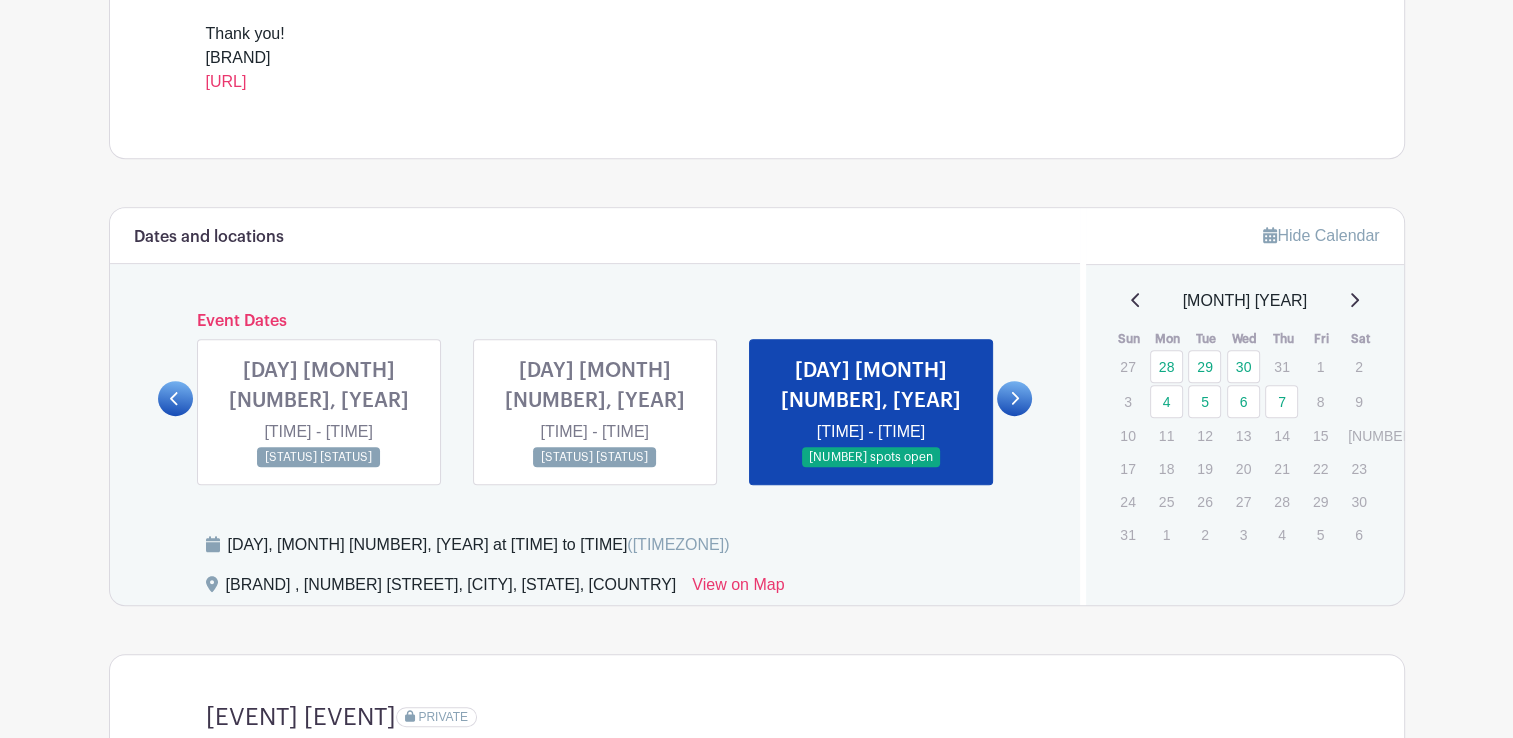 click on "[MONTH] [YEAR]" at bounding box center [1245, 301] 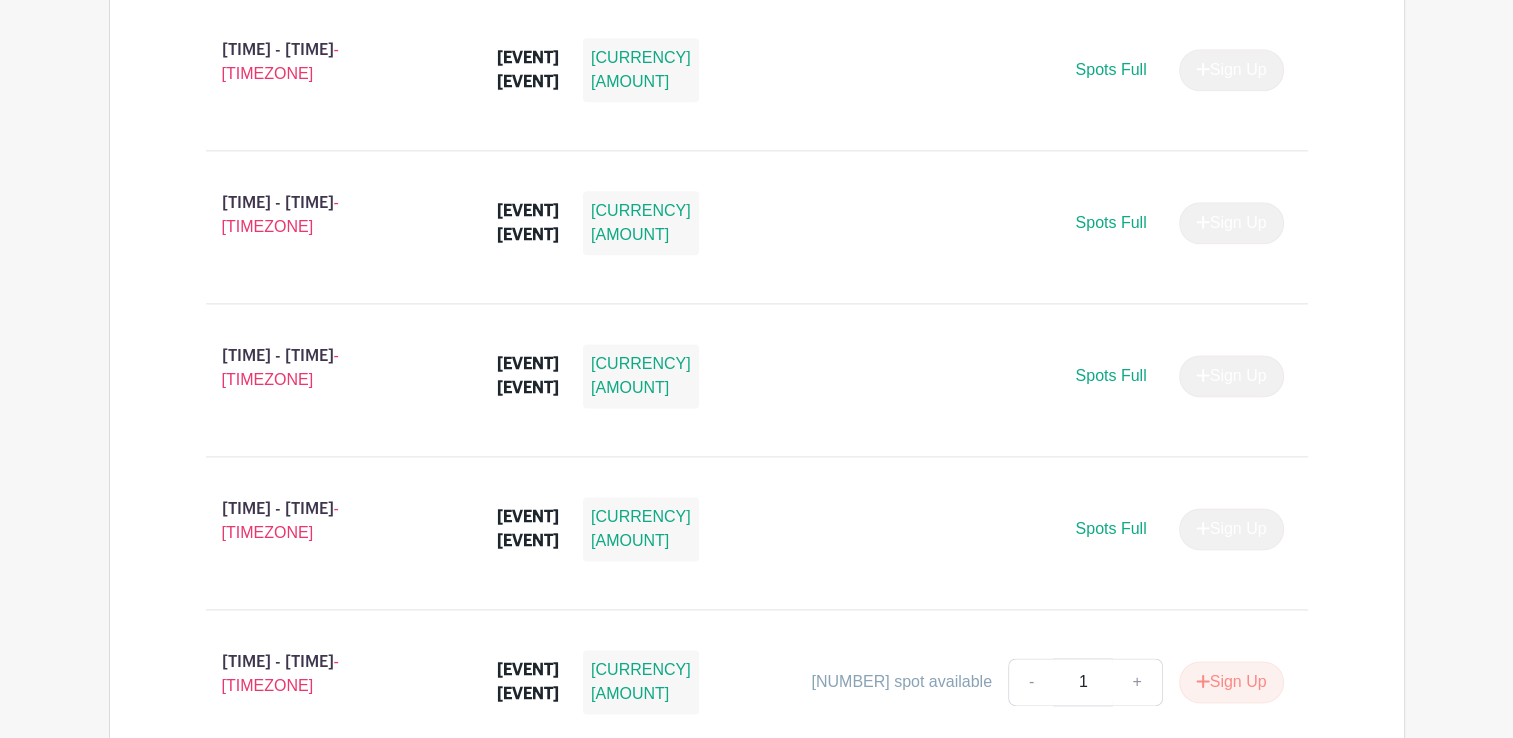 scroll, scrollTop: 2502, scrollLeft: 0, axis: vertical 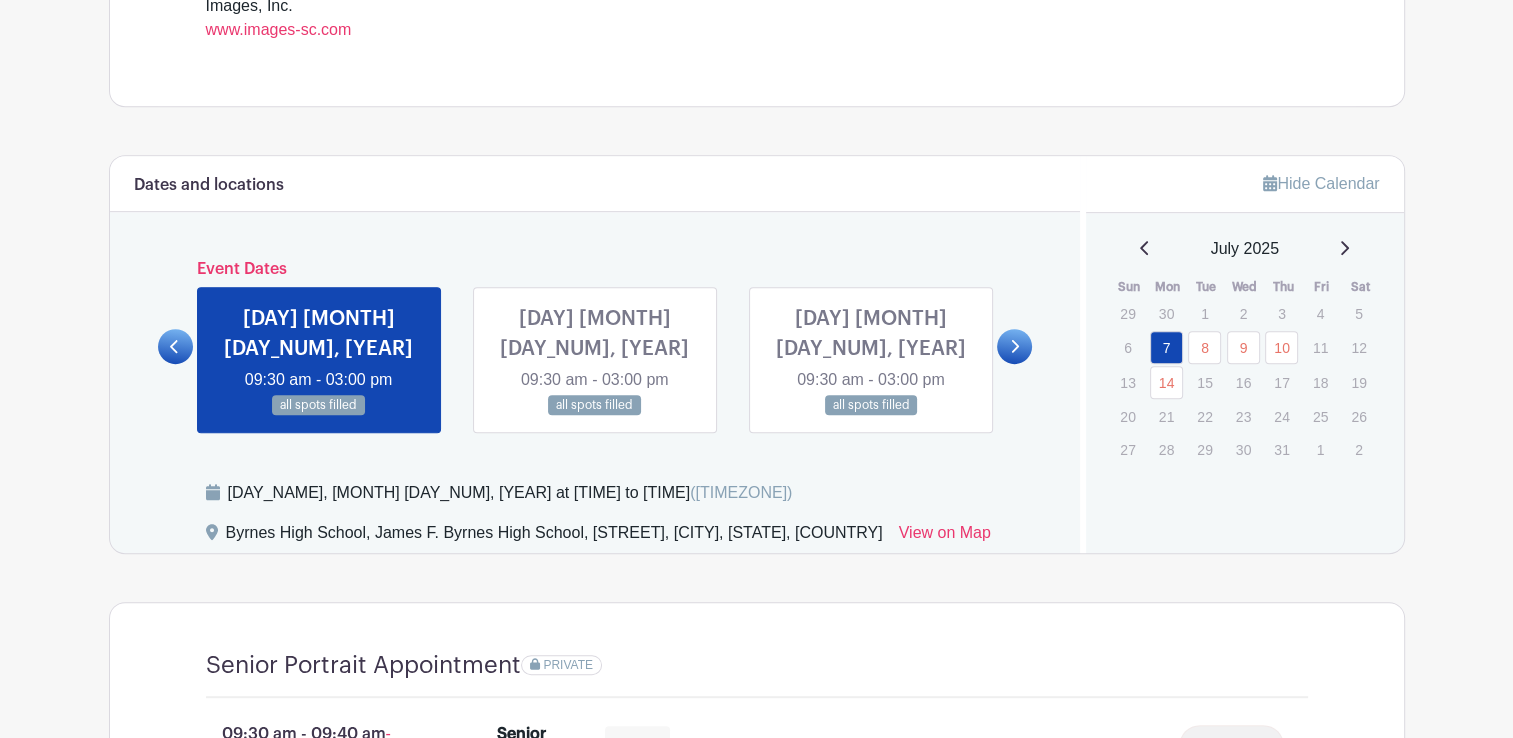 click on "15" at bounding box center [1204, 382] 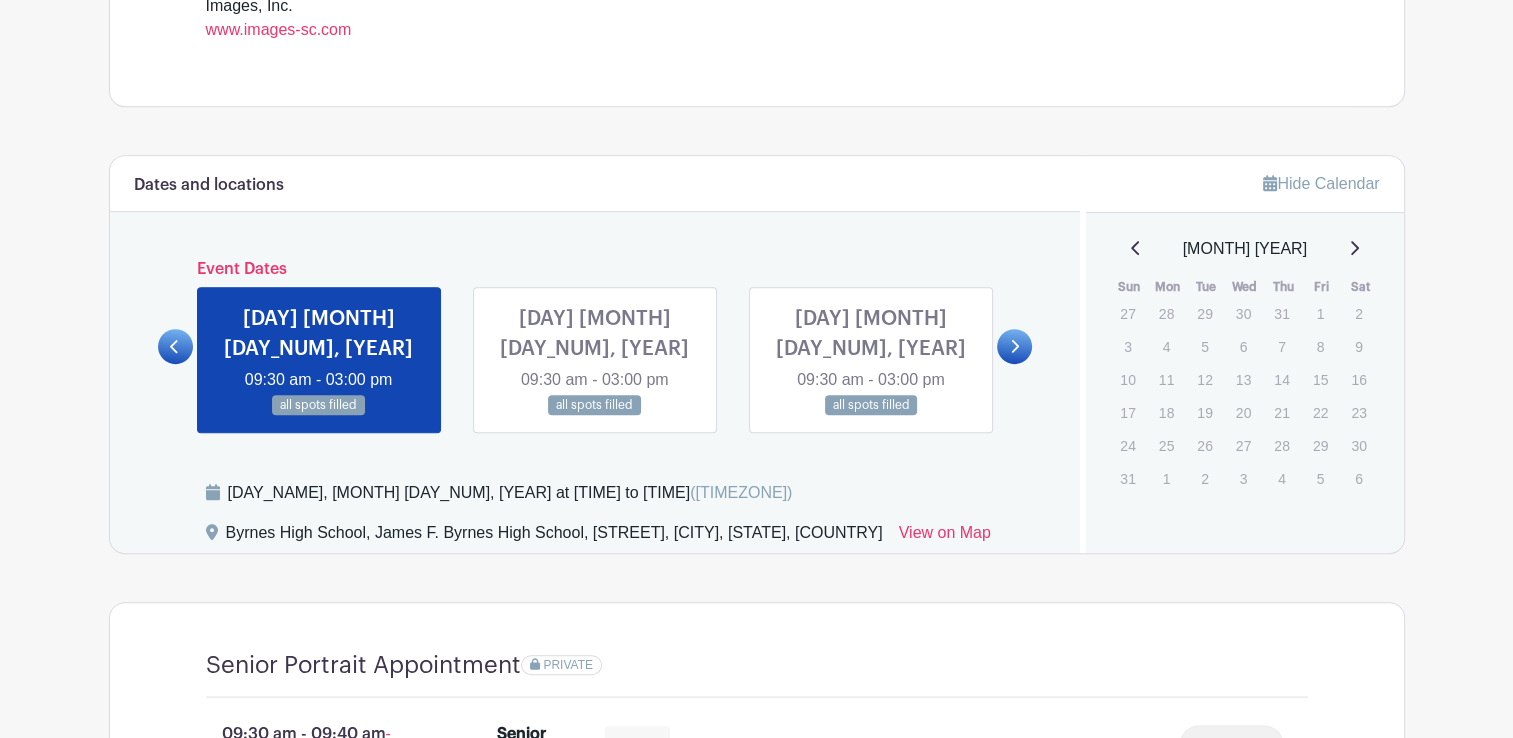 click at bounding box center [1136, 249] 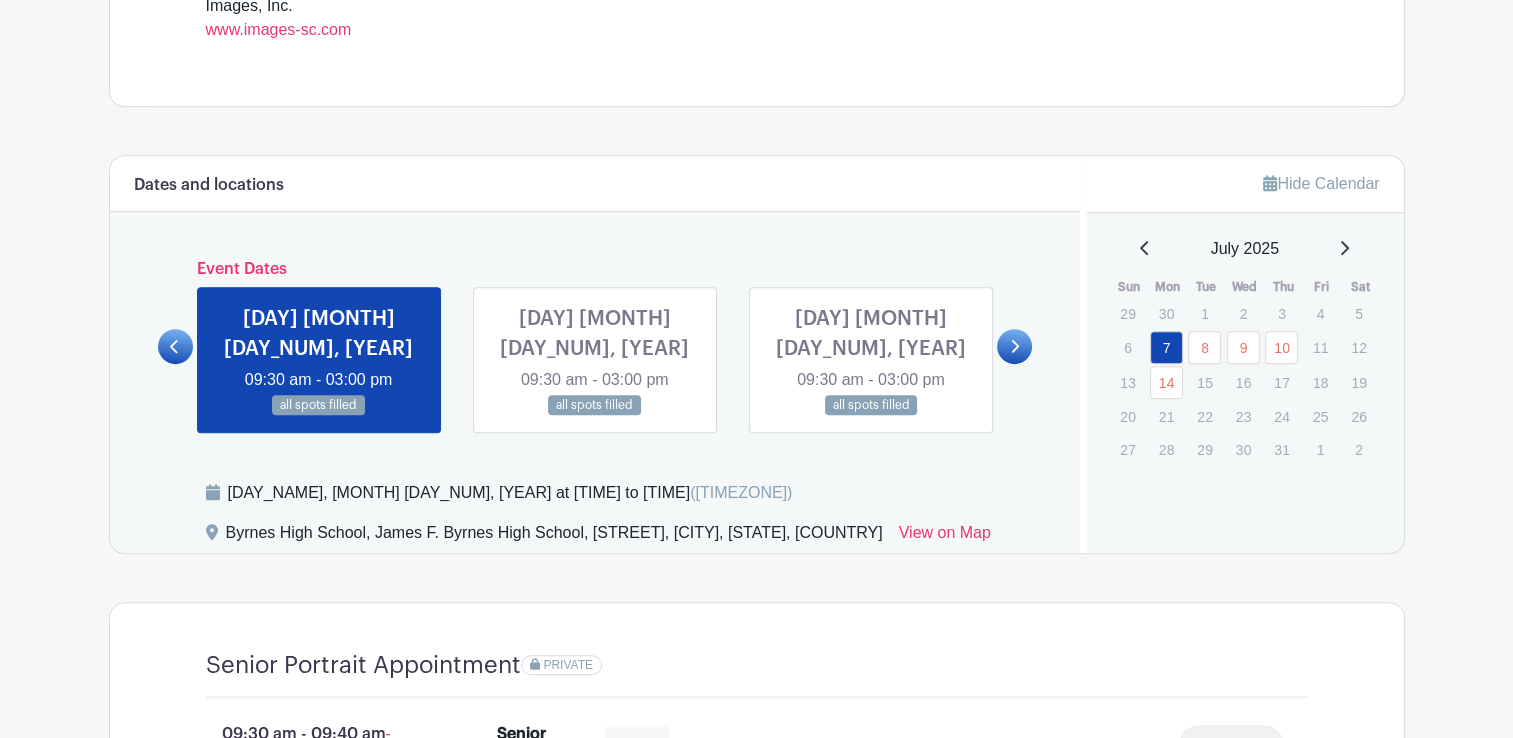click at bounding box center (1145, 248) 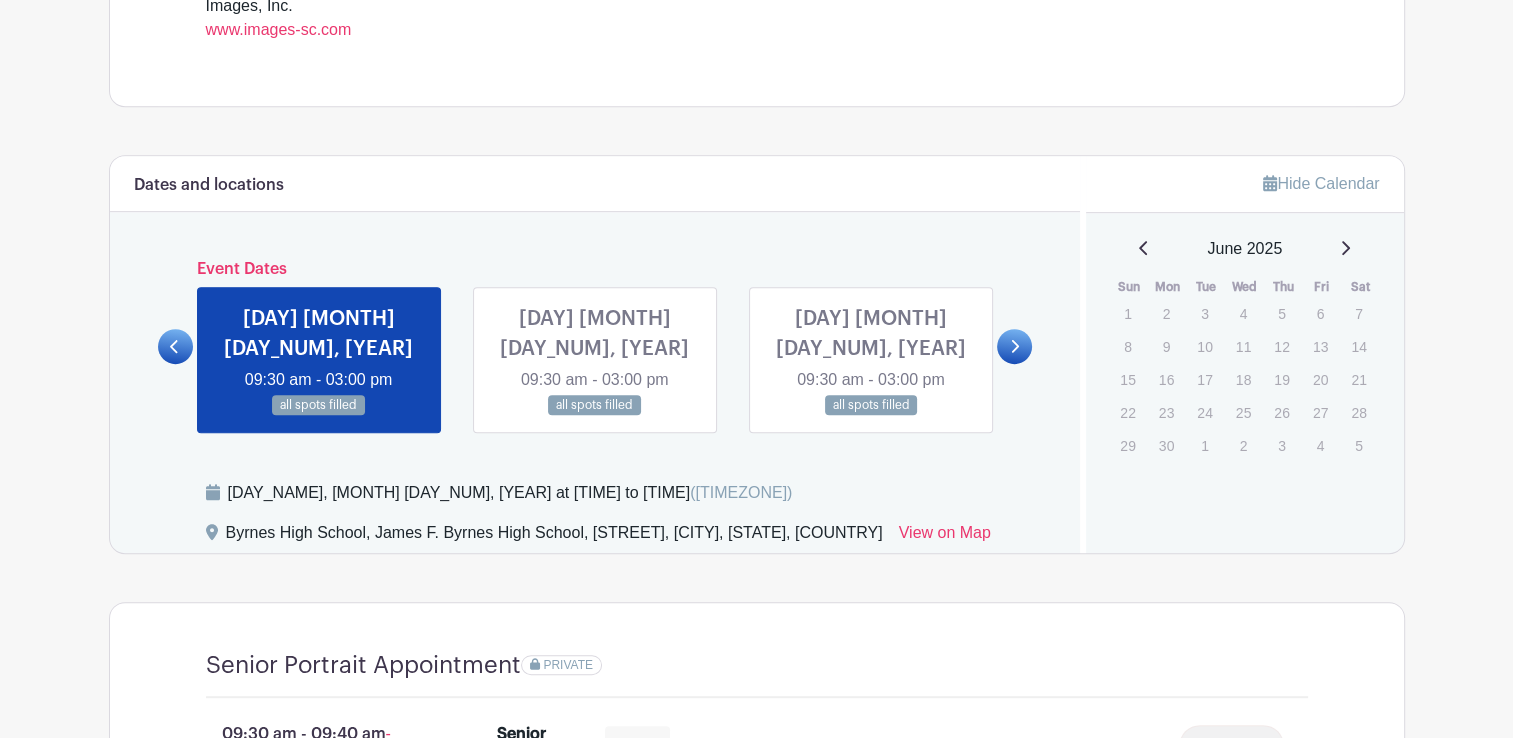 click at bounding box center (1345, 248) 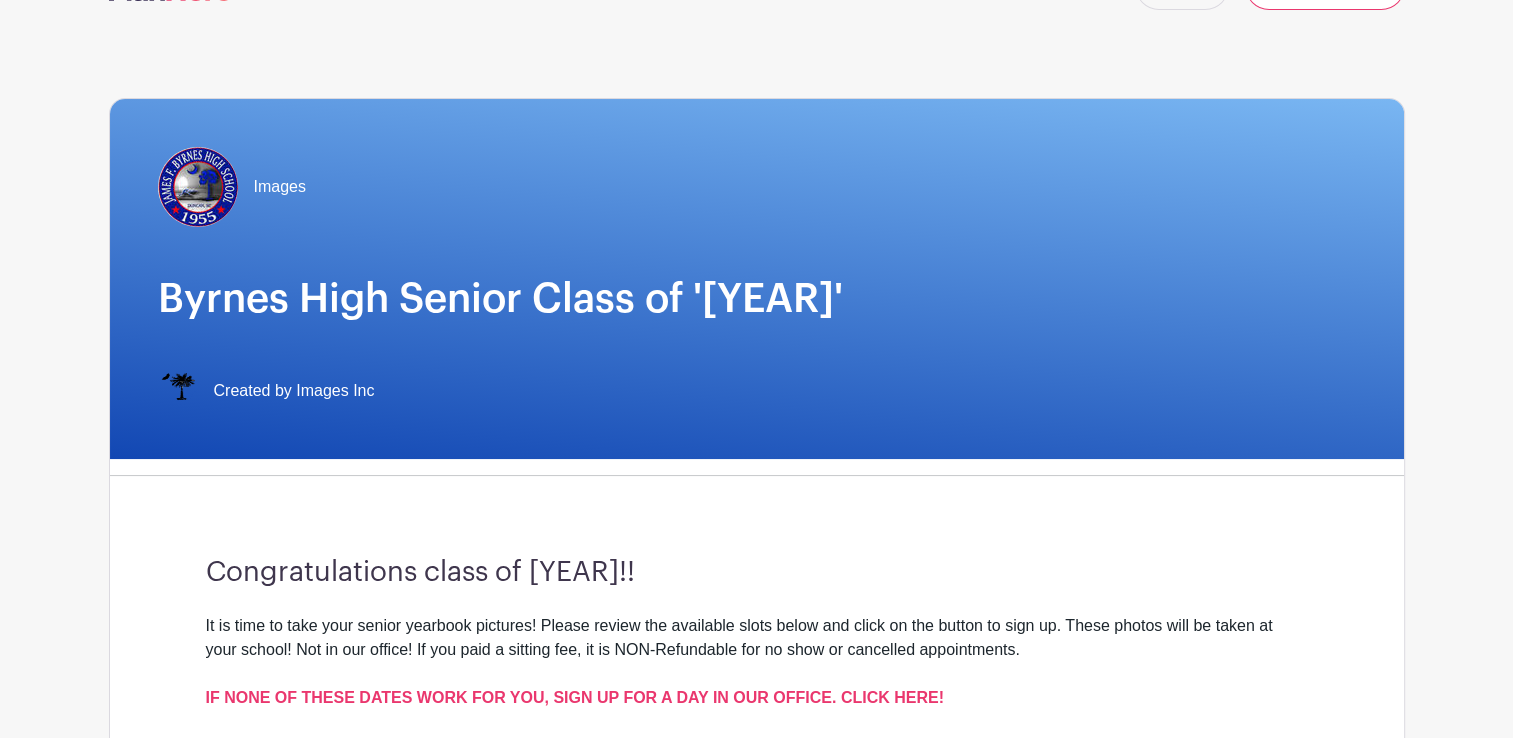 scroll, scrollTop: 0, scrollLeft: 0, axis: both 